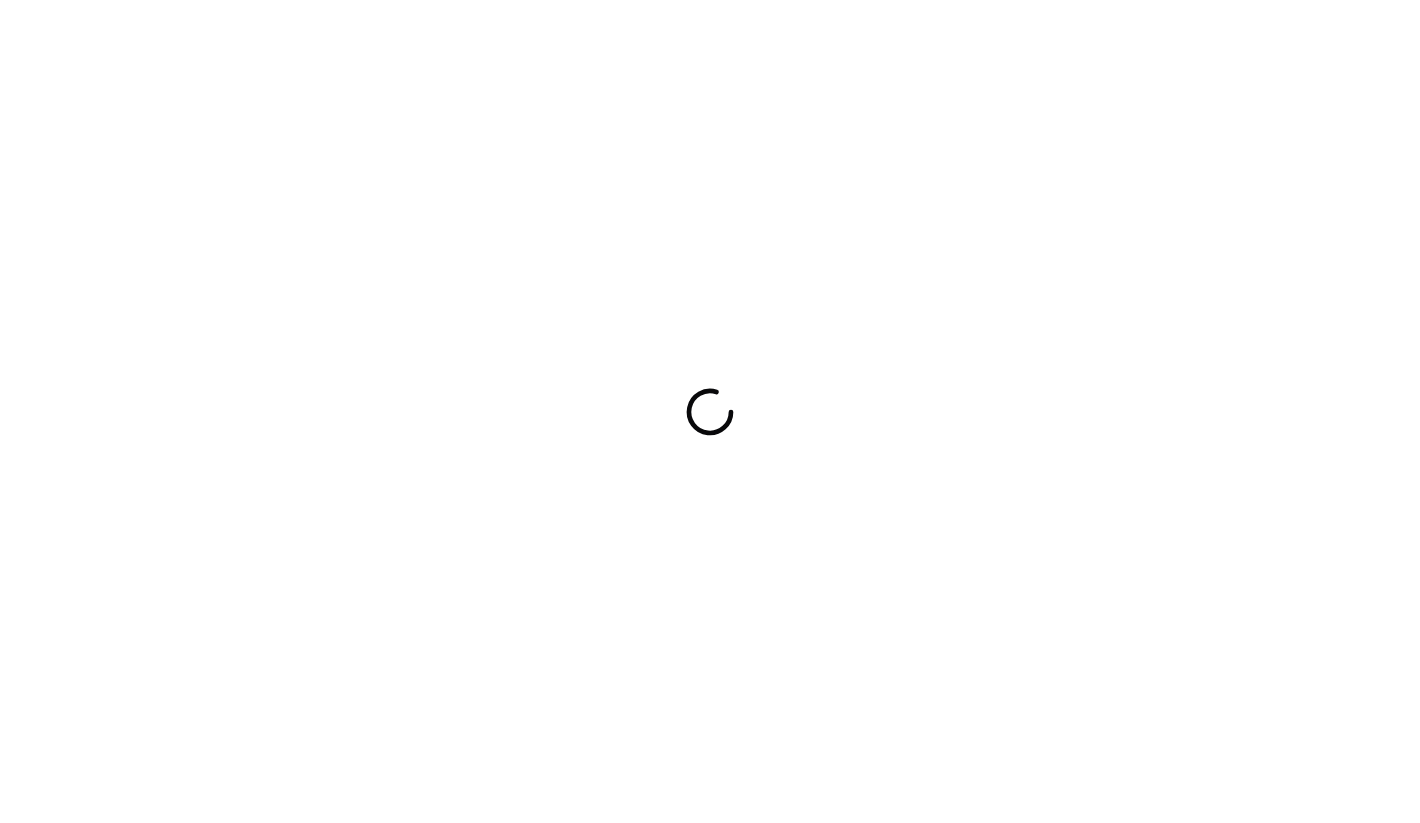 scroll, scrollTop: 0, scrollLeft: 0, axis: both 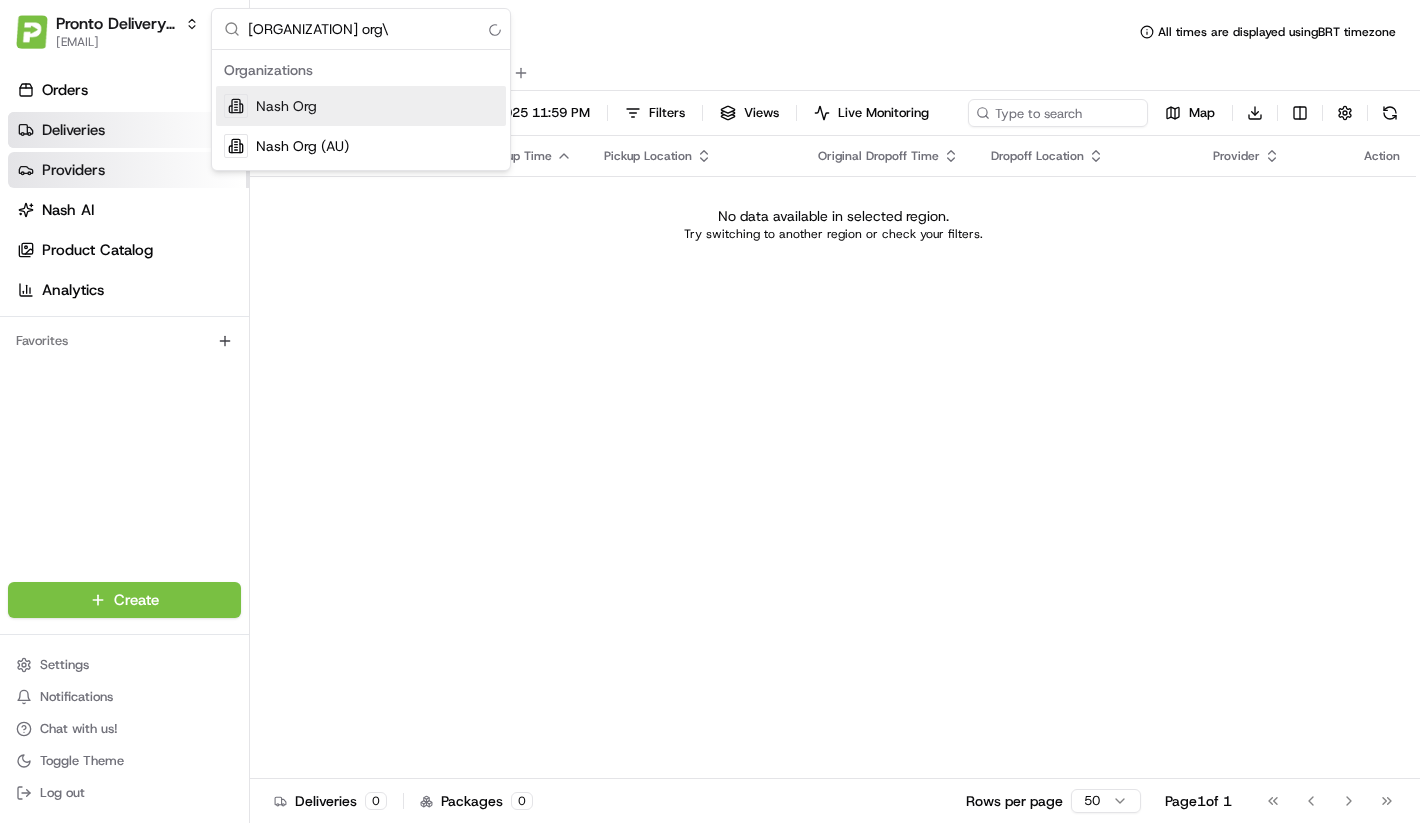 type on "nash org" 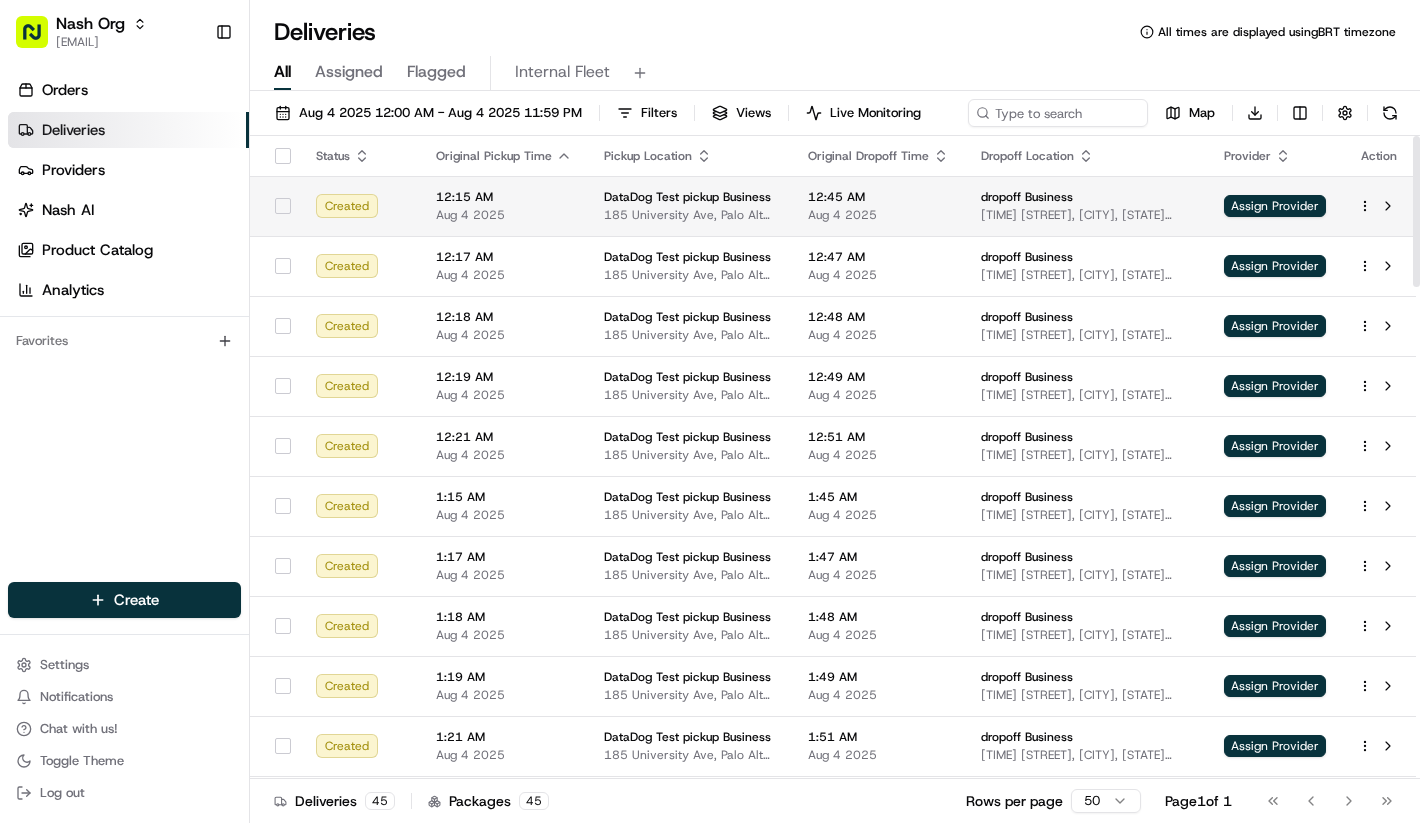 click on "[TIME] [MONTH] [DAY] [YEAR]" at bounding box center (504, 206) 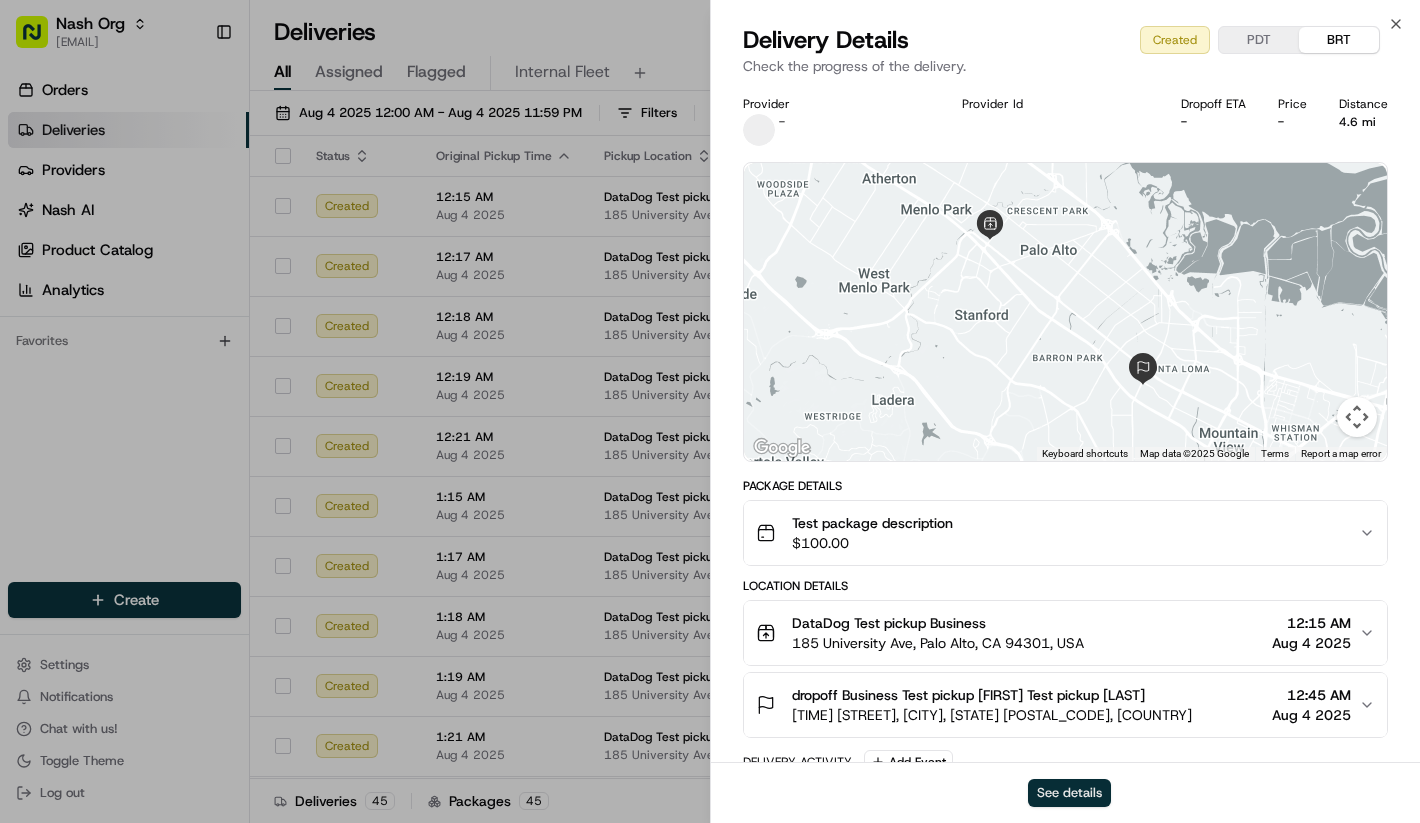 click on "See details" at bounding box center [1069, 793] 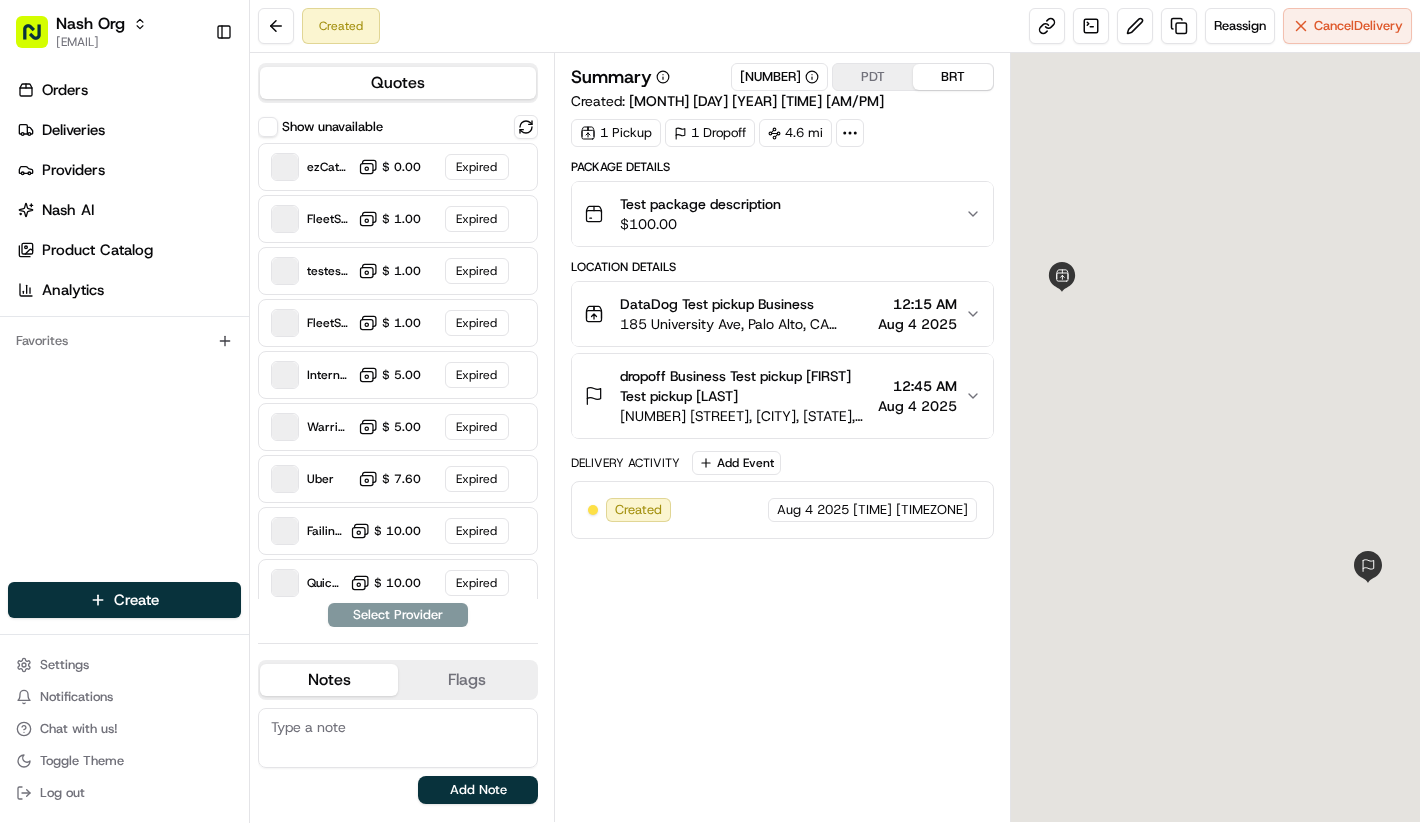 scroll, scrollTop: 0, scrollLeft: 0, axis: both 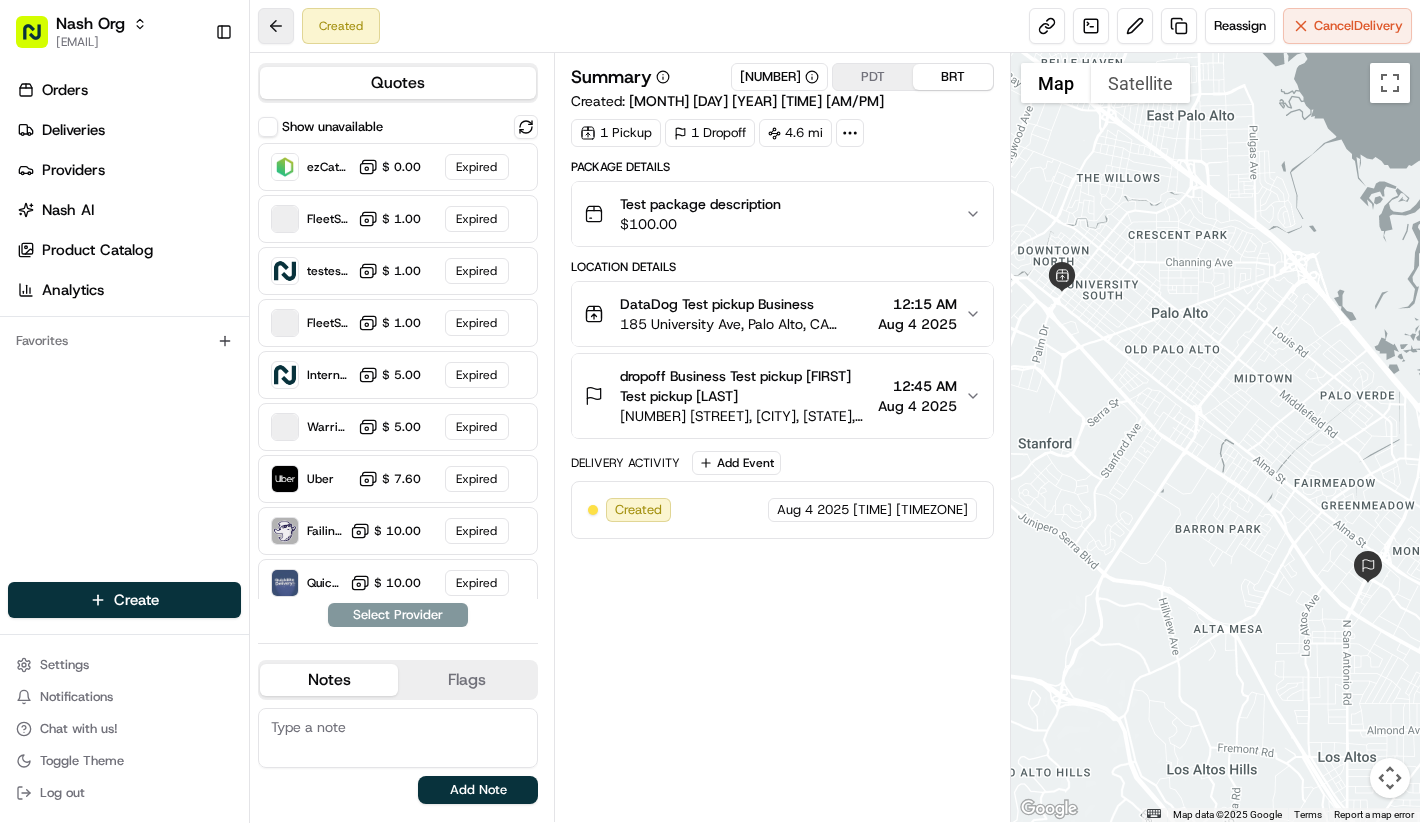 click at bounding box center (276, 26) 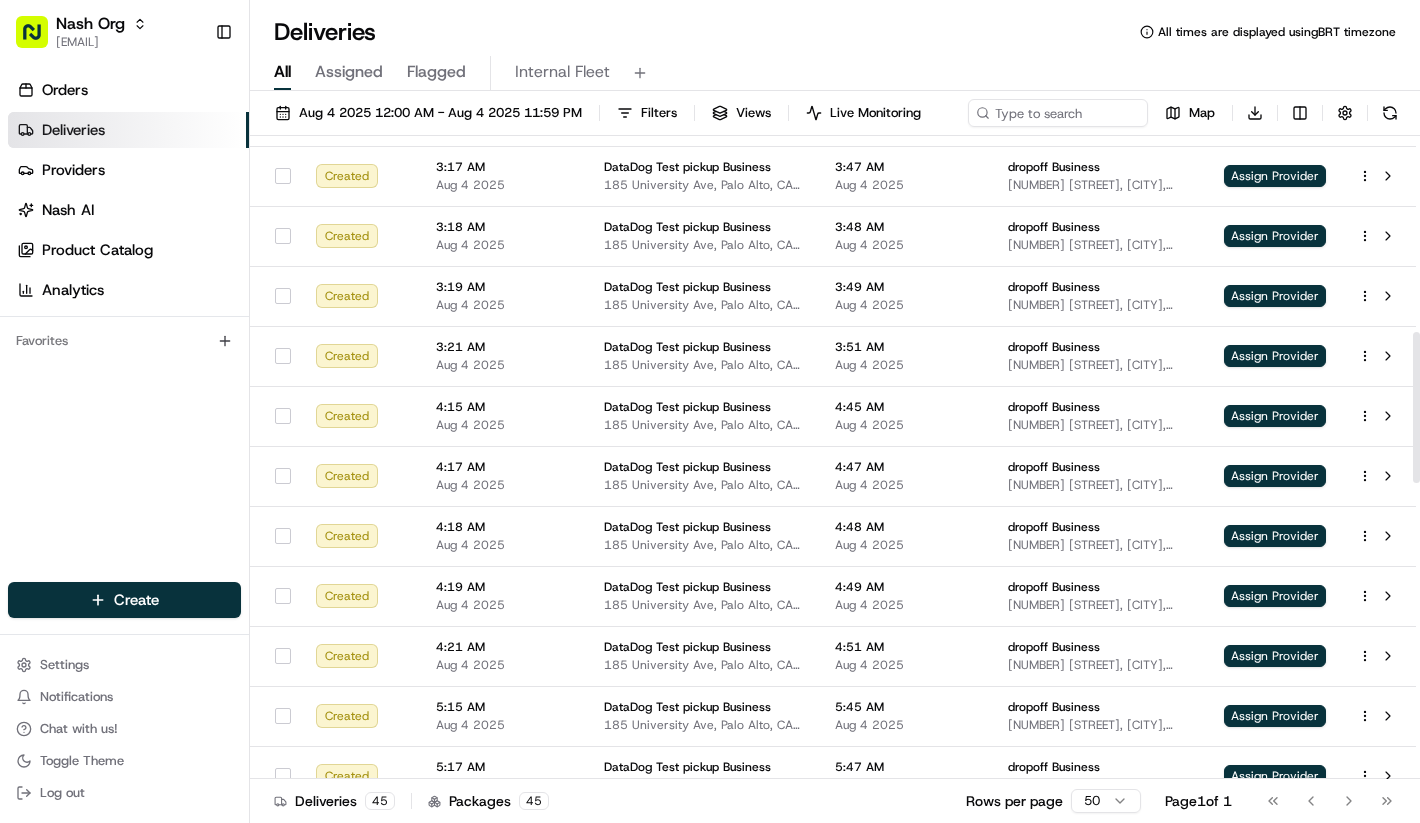 scroll, scrollTop: 835, scrollLeft: 0, axis: vertical 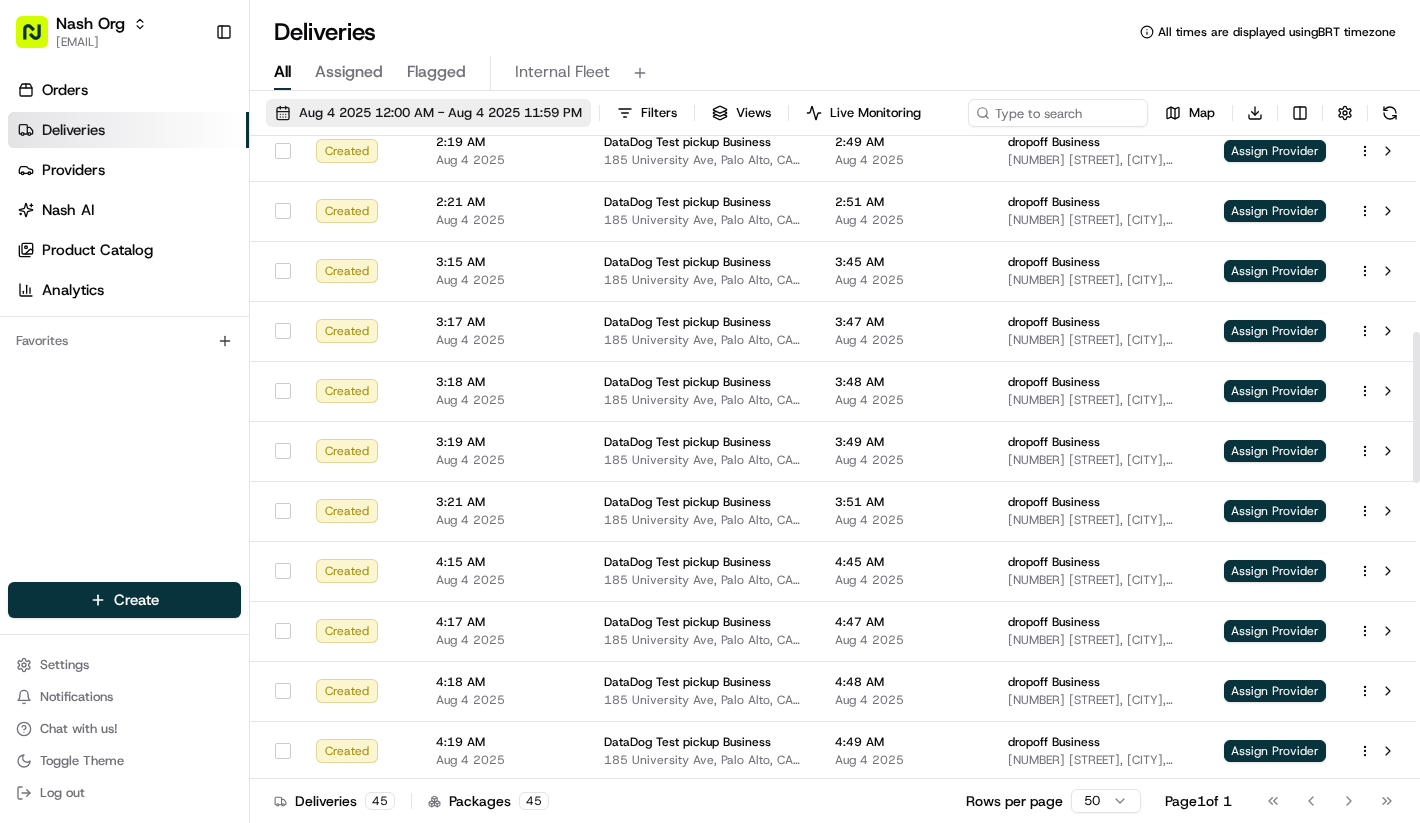 click on "Aug 4 2025 12:00 AM - Aug 4 2025 11:59 PM" at bounding box center (440, 113) 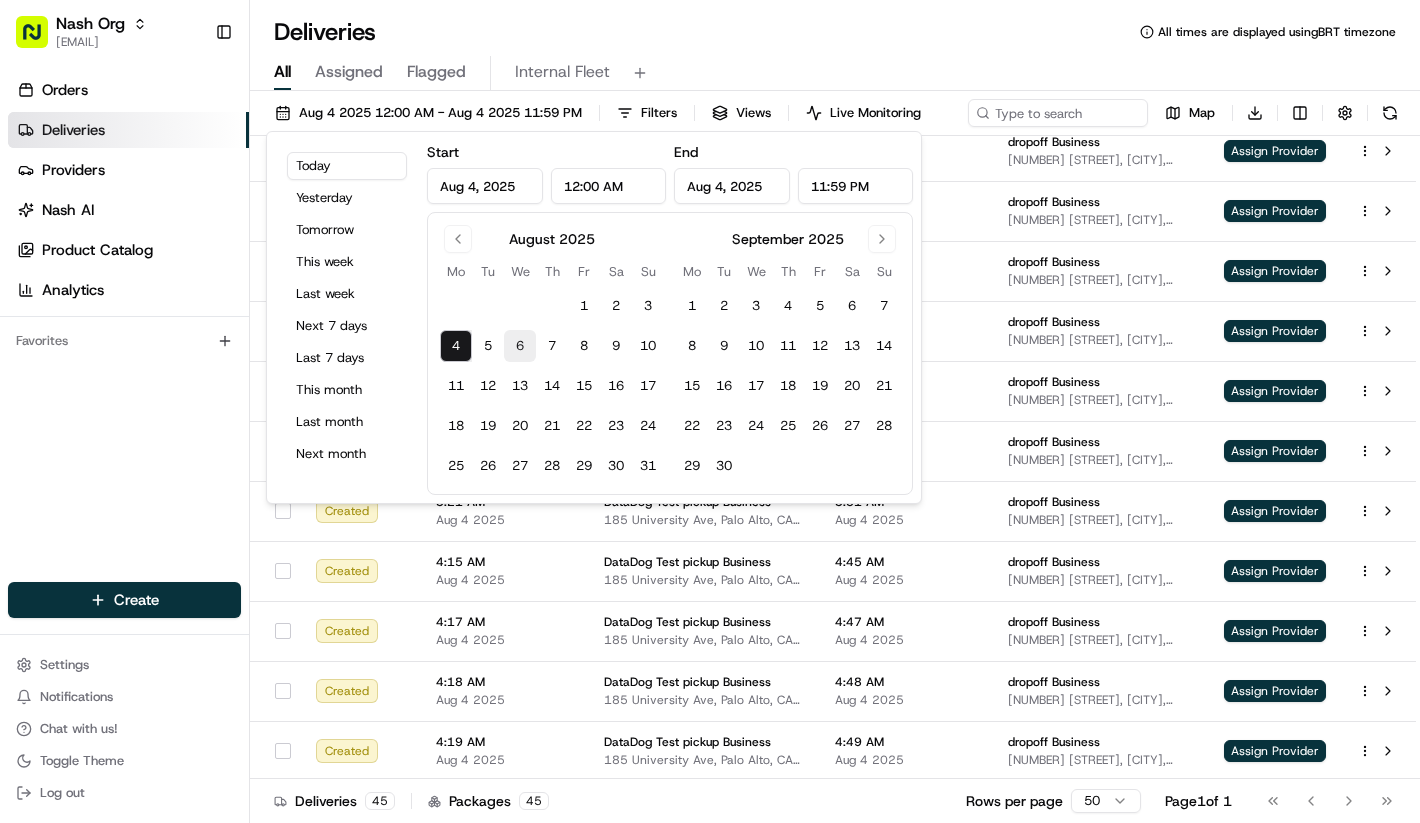 click on "6" at bounding box center [520, 346] 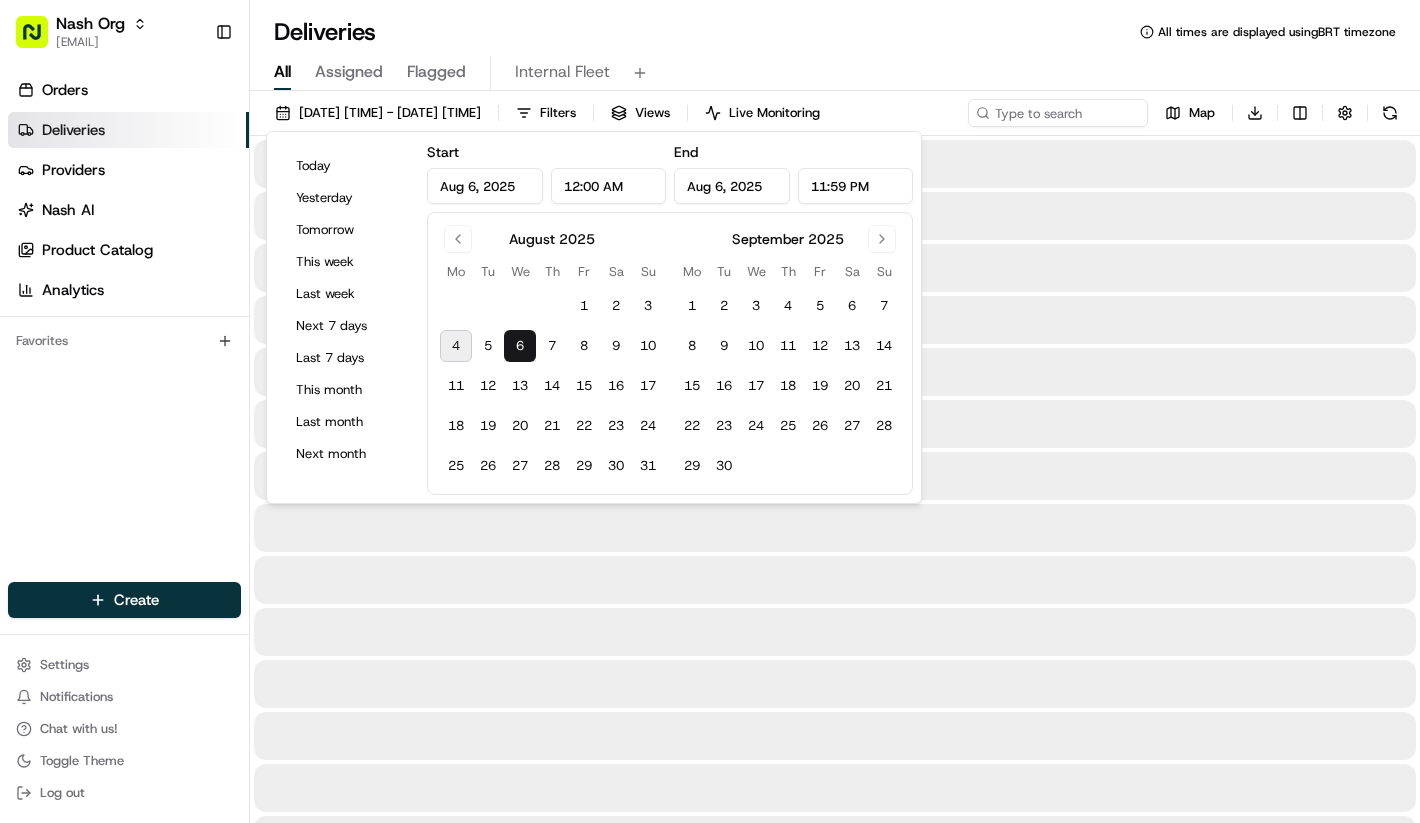 type on "Aug 6, 2025" 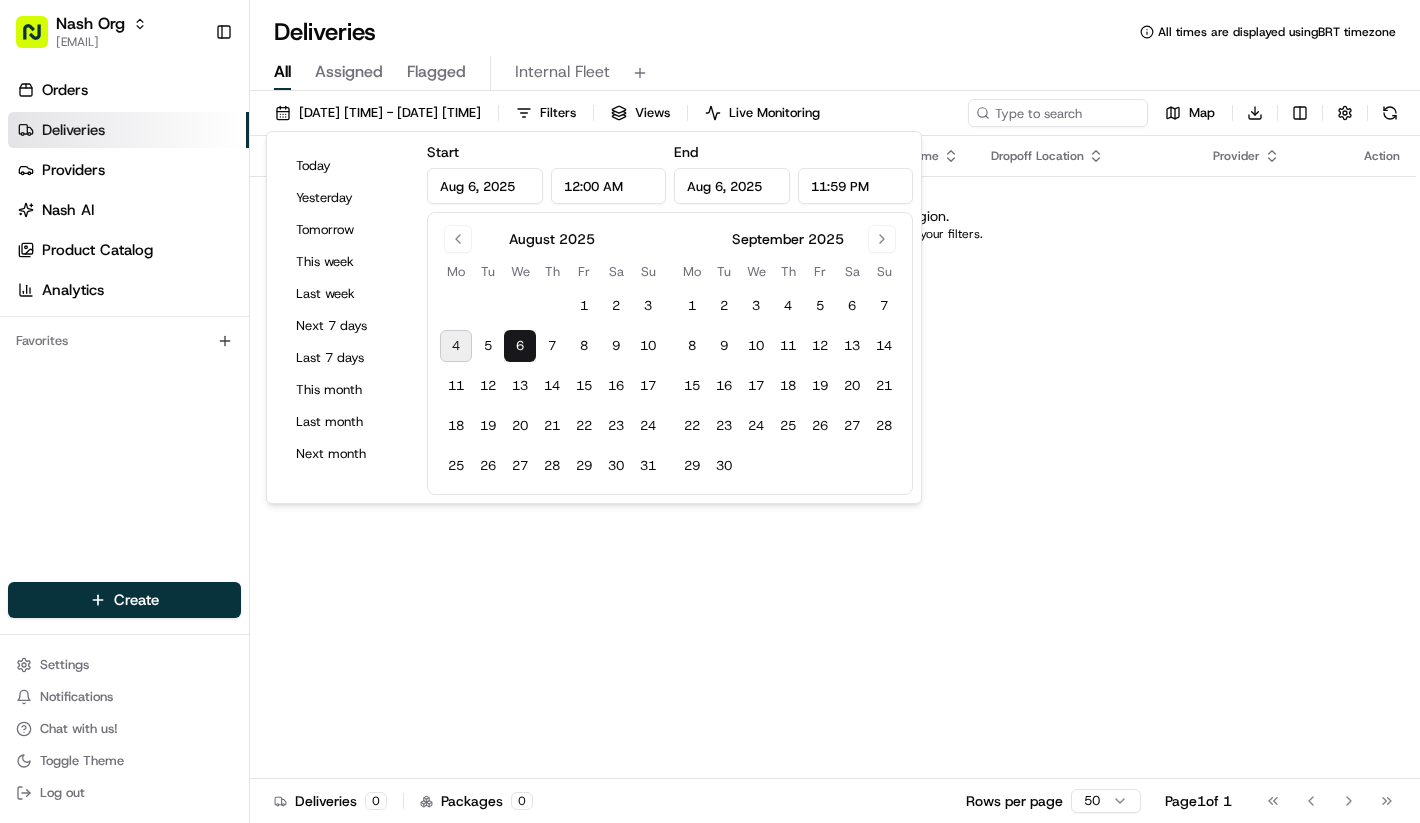 click on "Status Original Pickup Time Pickup Location Original Dropoff Time Dropoff Location Provider Action No data available in selected region. Try switching to another region or check your filters." at bounding box center (833, 457) 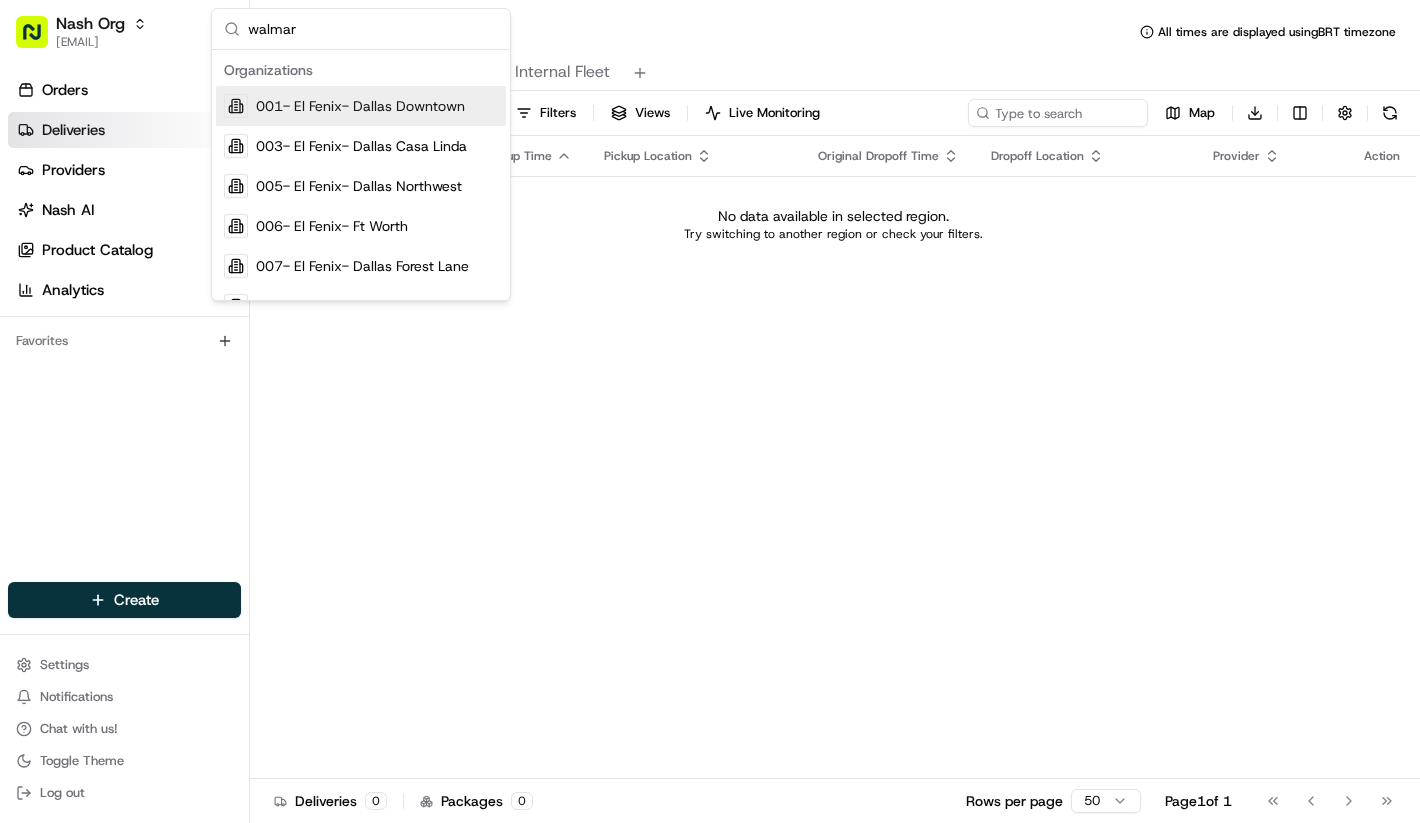 type on "walmart" 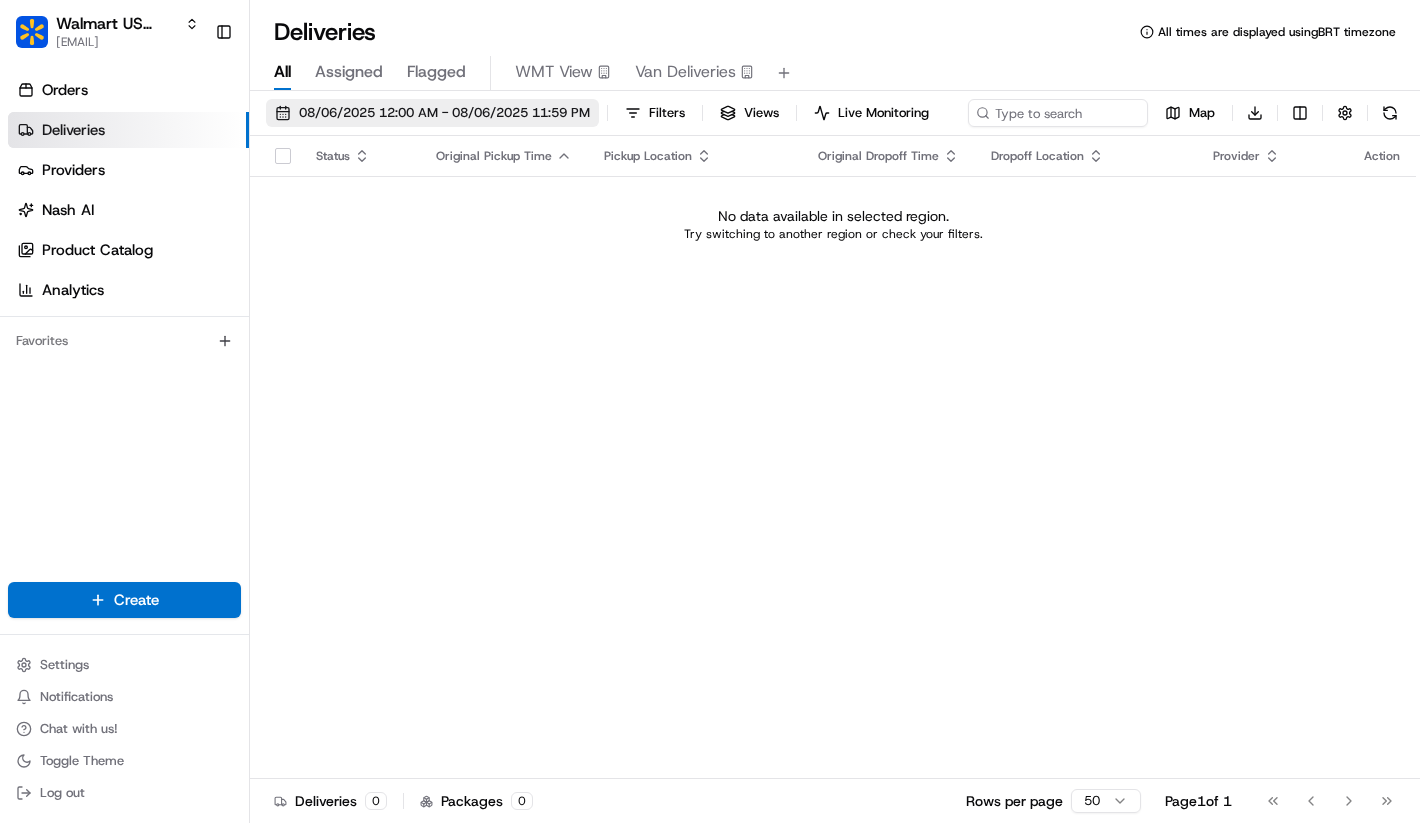 click on "08/06/2025 12:00 AM - 08/06/2025 11:59 PM" at bounding box center [444, 113] 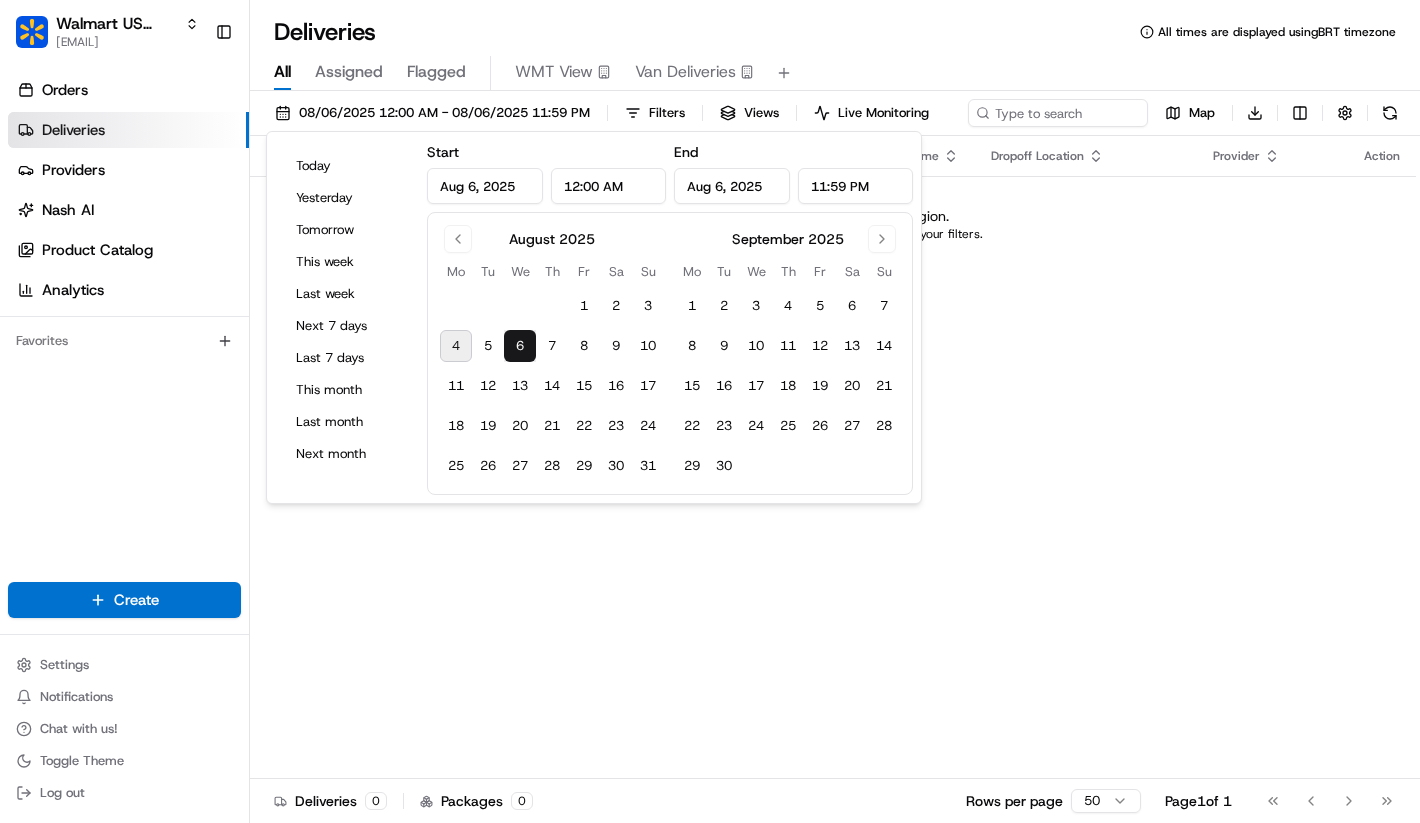 click on "4" at bounding box center (456, 346) 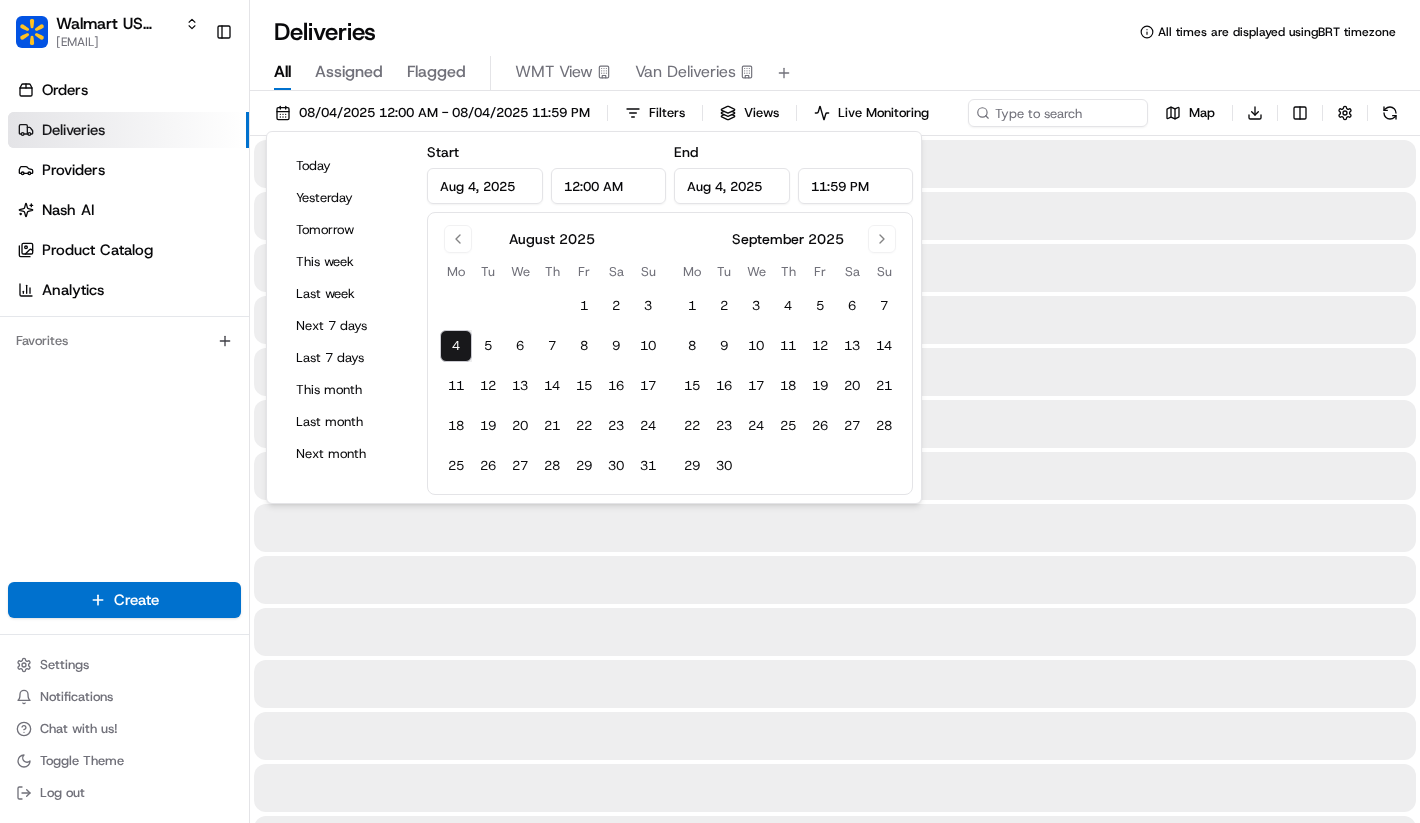 click at bounding box center (835, 580) 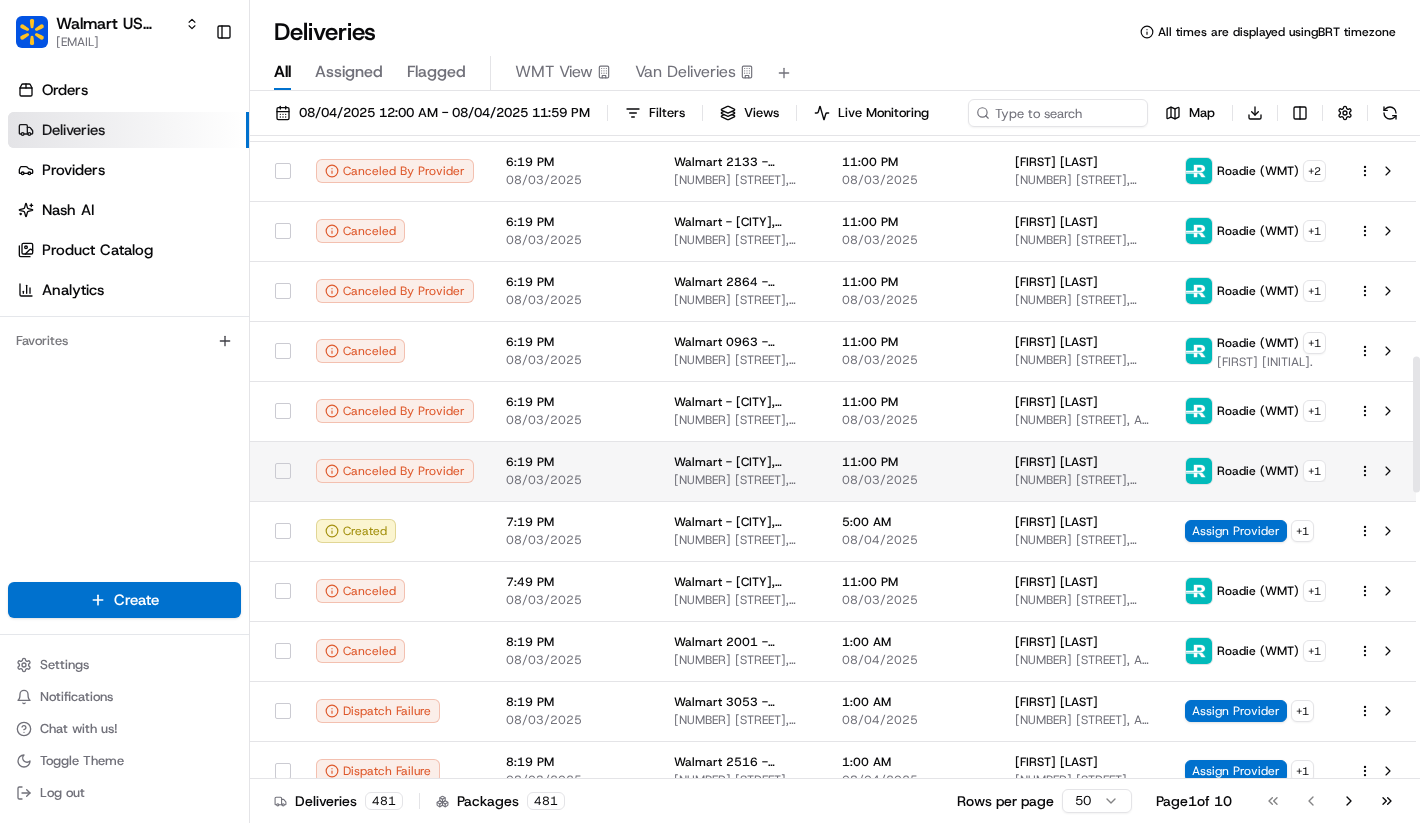 scroll, scrollTop: 1435, scrollLeft: 0, axis: vertical 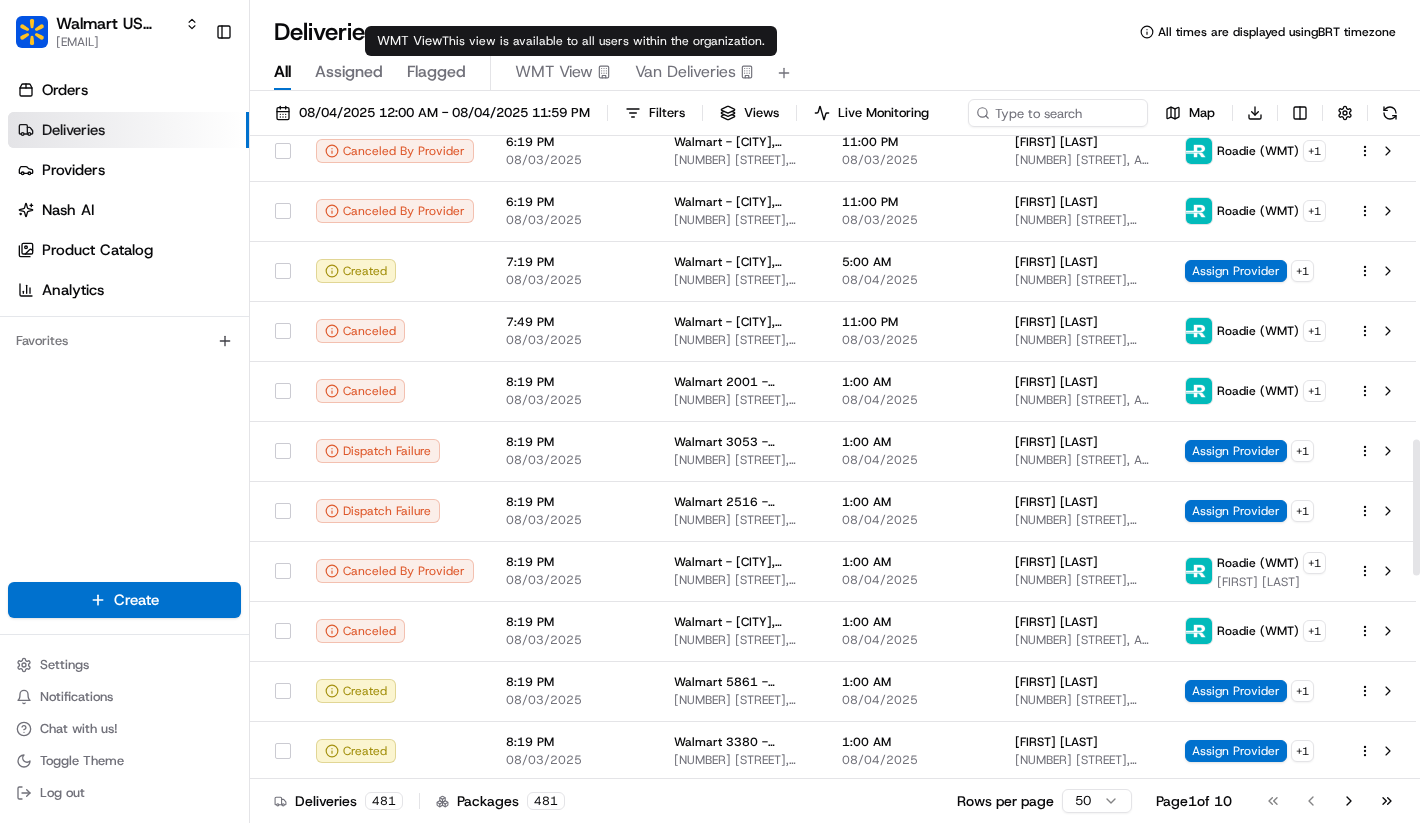 click on "All Assigned Flagged WMT View Van Deliveries" at bounding box center (835, 73) 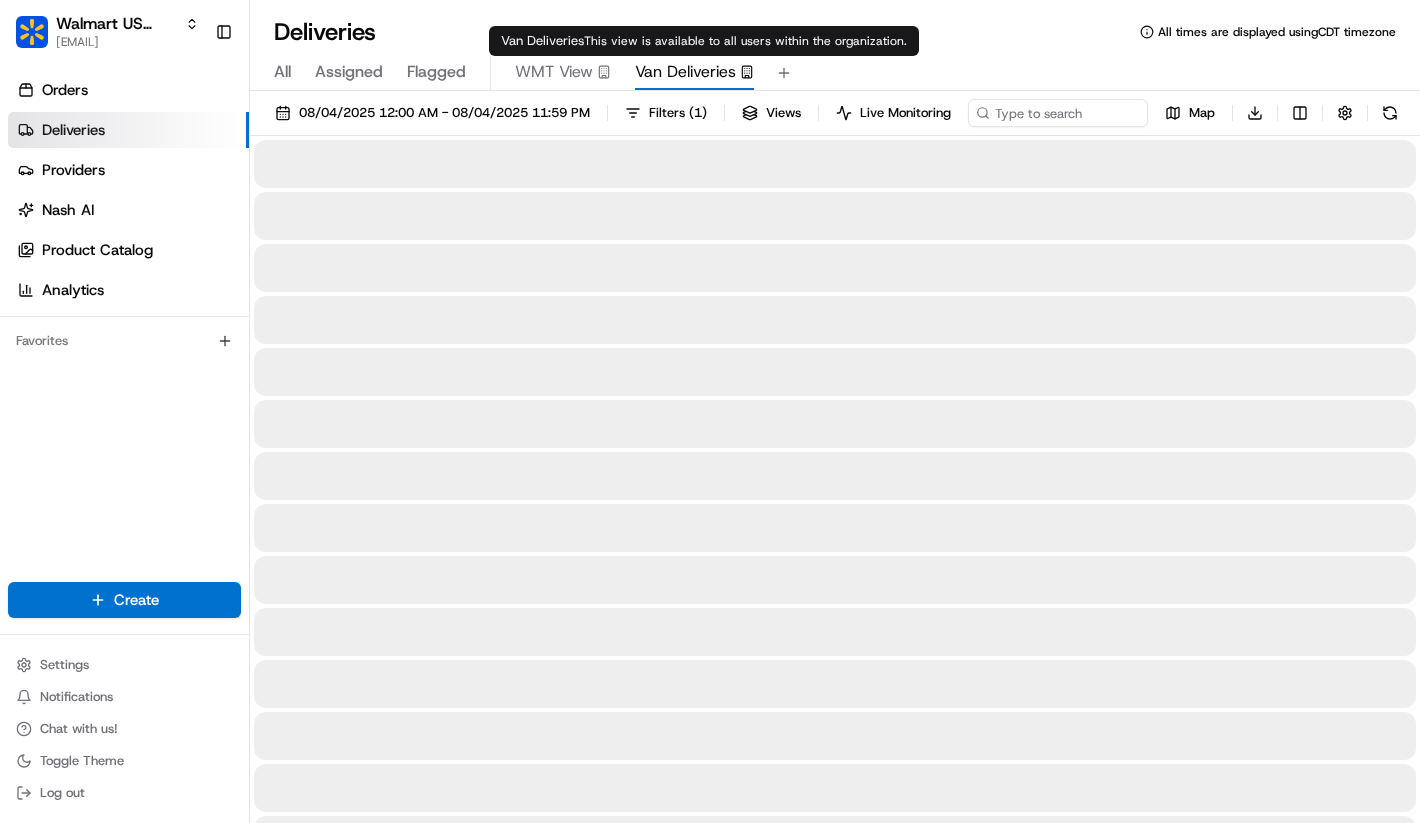 click on "Van Deliveries" at bounding box center [685, 72] 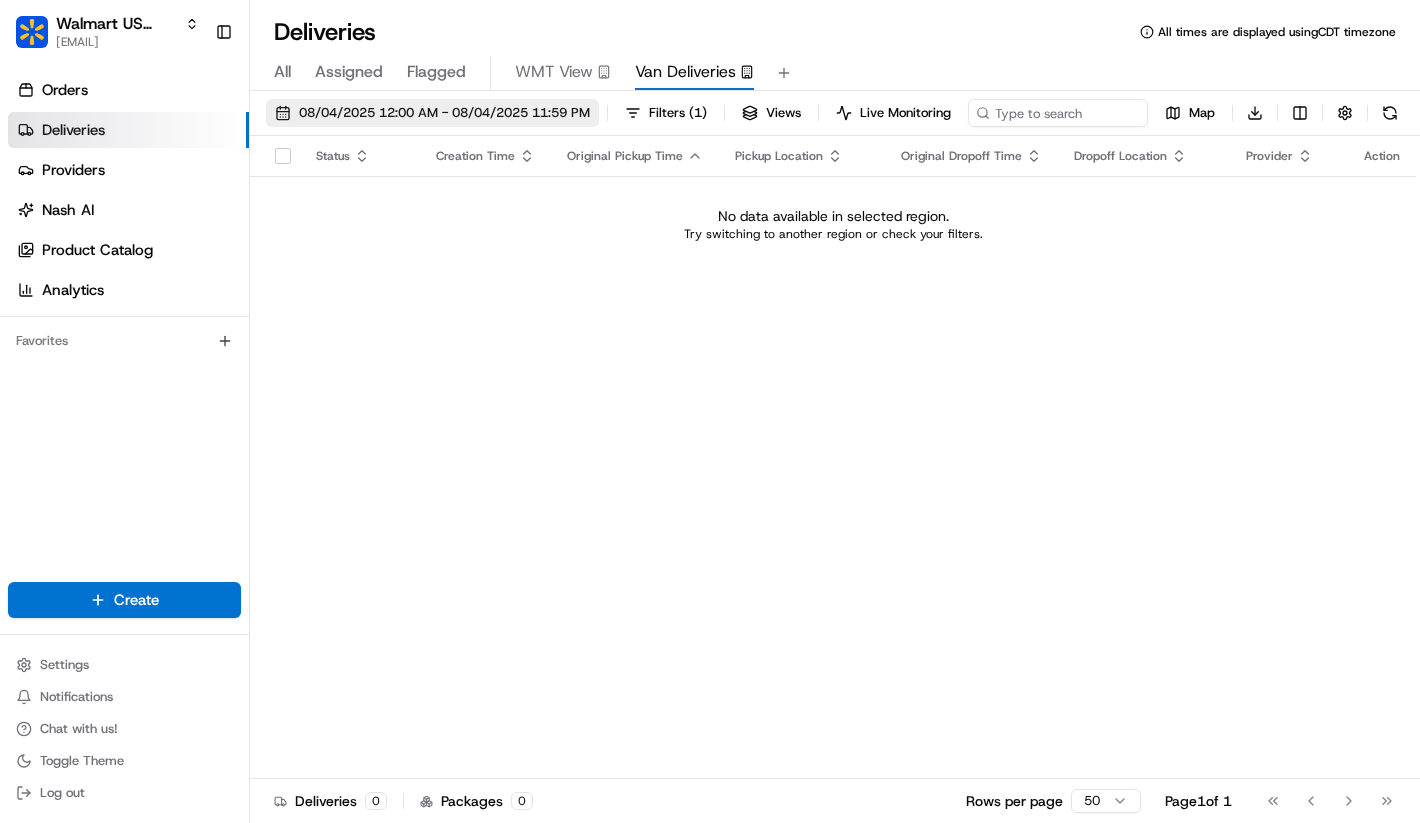 click on "08/04/2025 12:00 AM - 08/04/2025 11:59 PM" at bounding box center (444, 113) 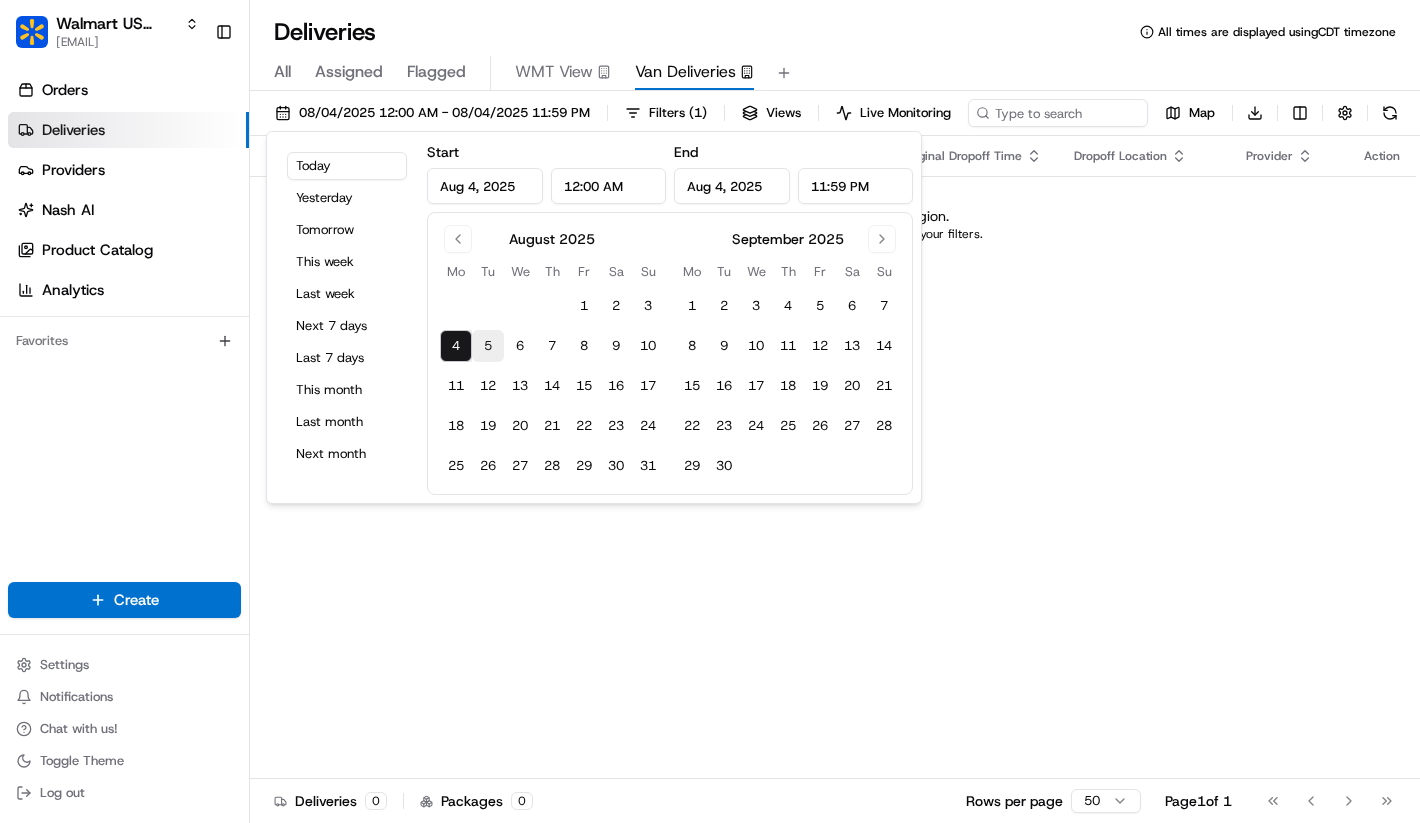 click on "5" at bounding box center (488, 346) 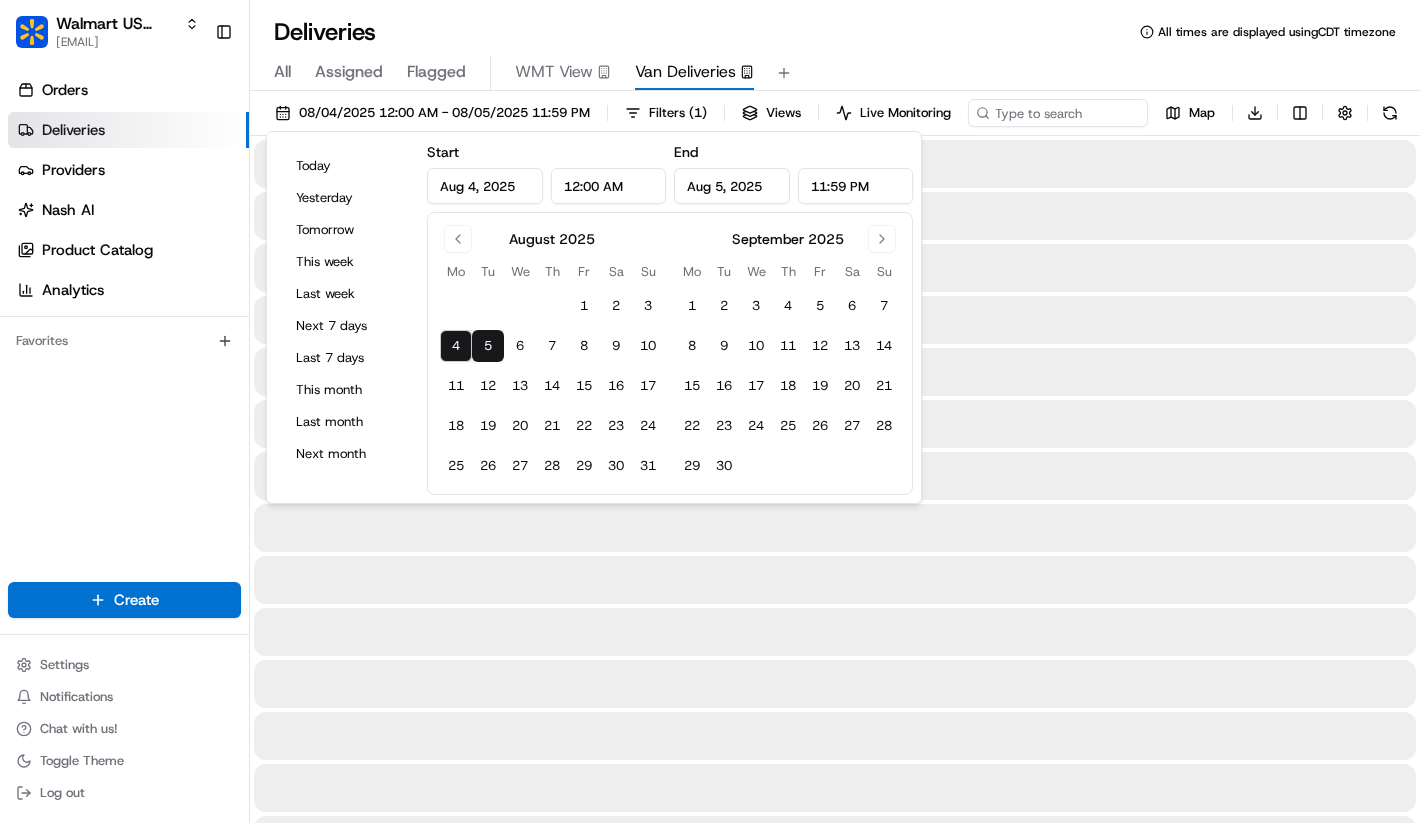 type on "Aug 5, 2025" 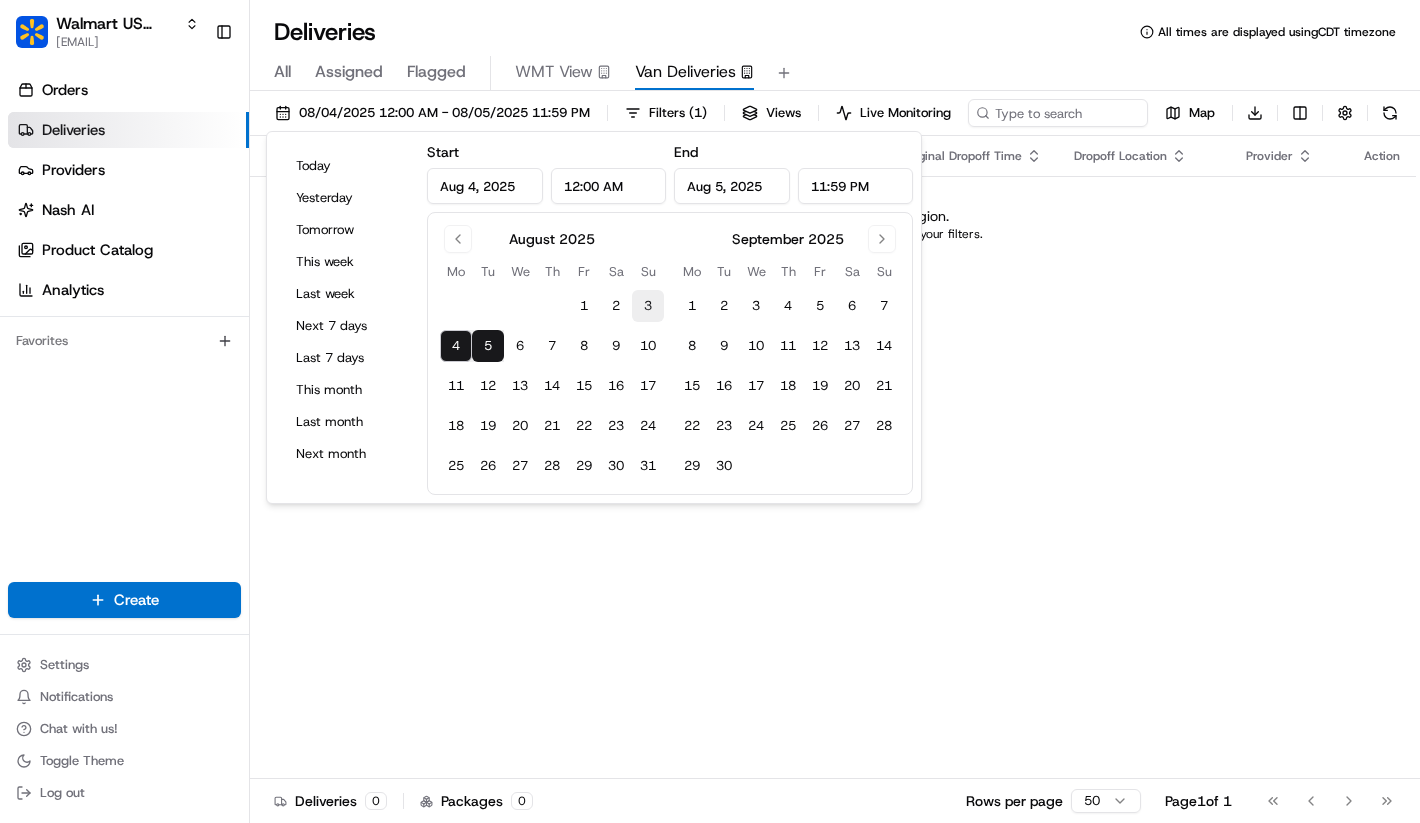 click on "3" at bounding box center (648, 306) 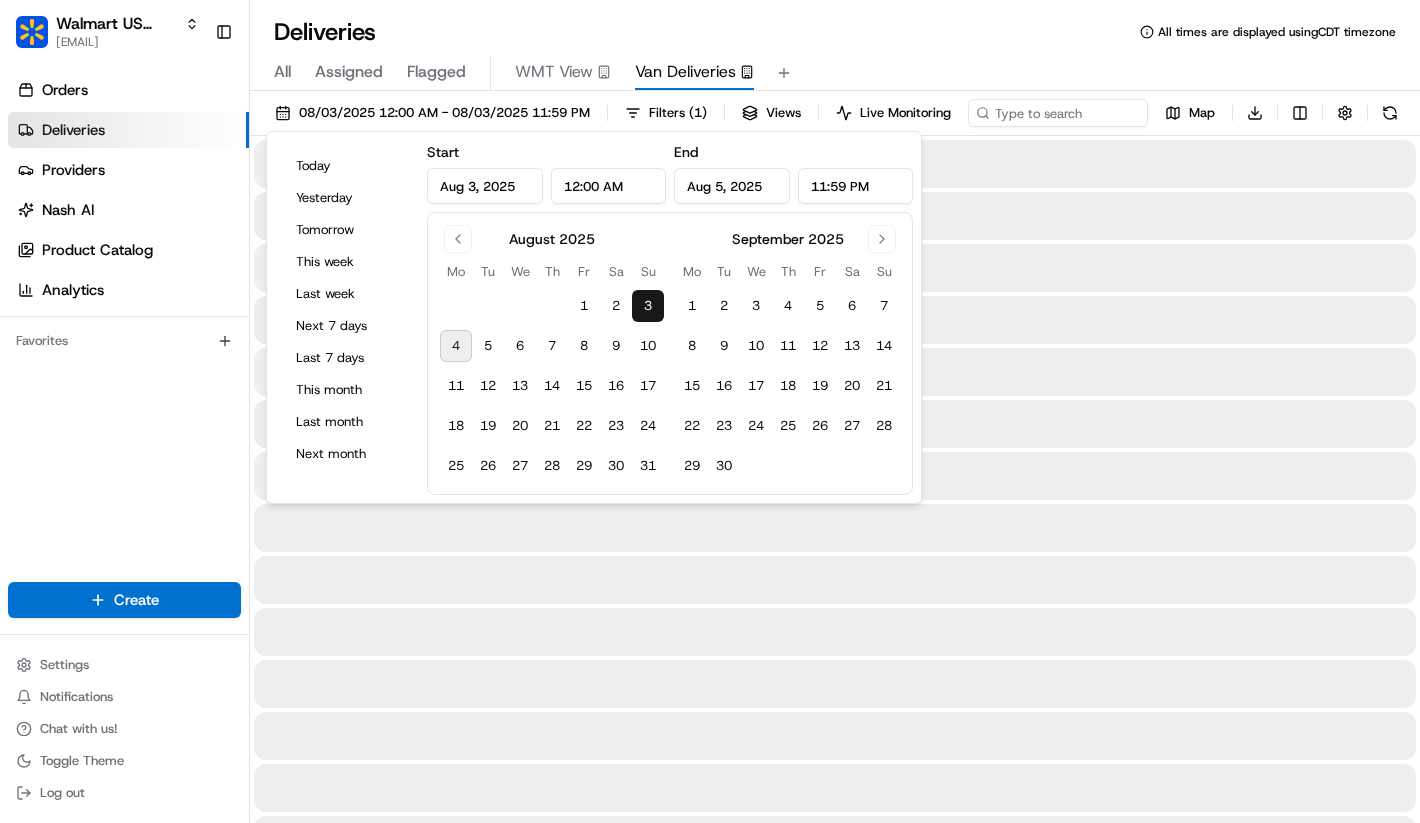 type on "Aug 3, 2025" 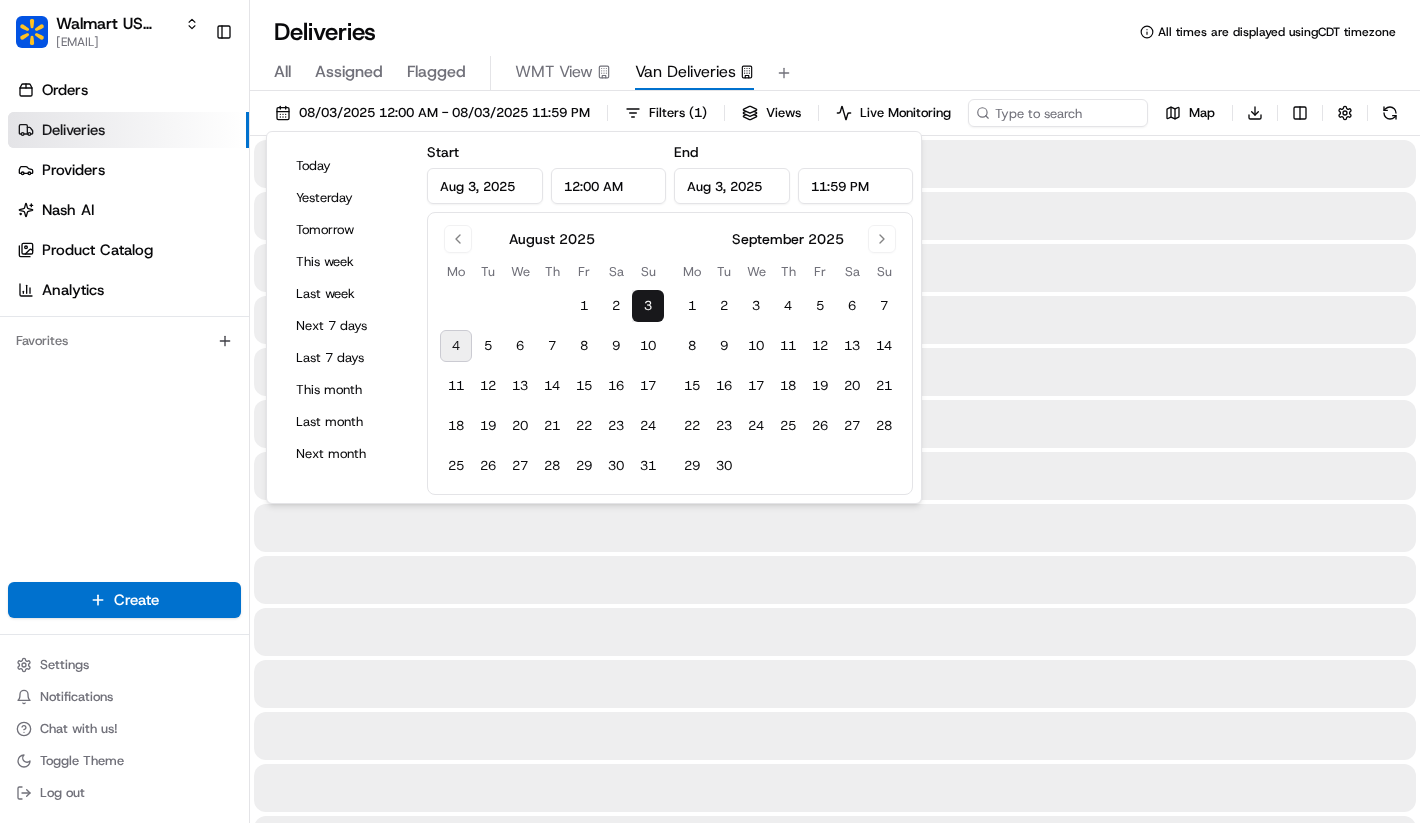 click on "4" at bounding box center [456, 346] 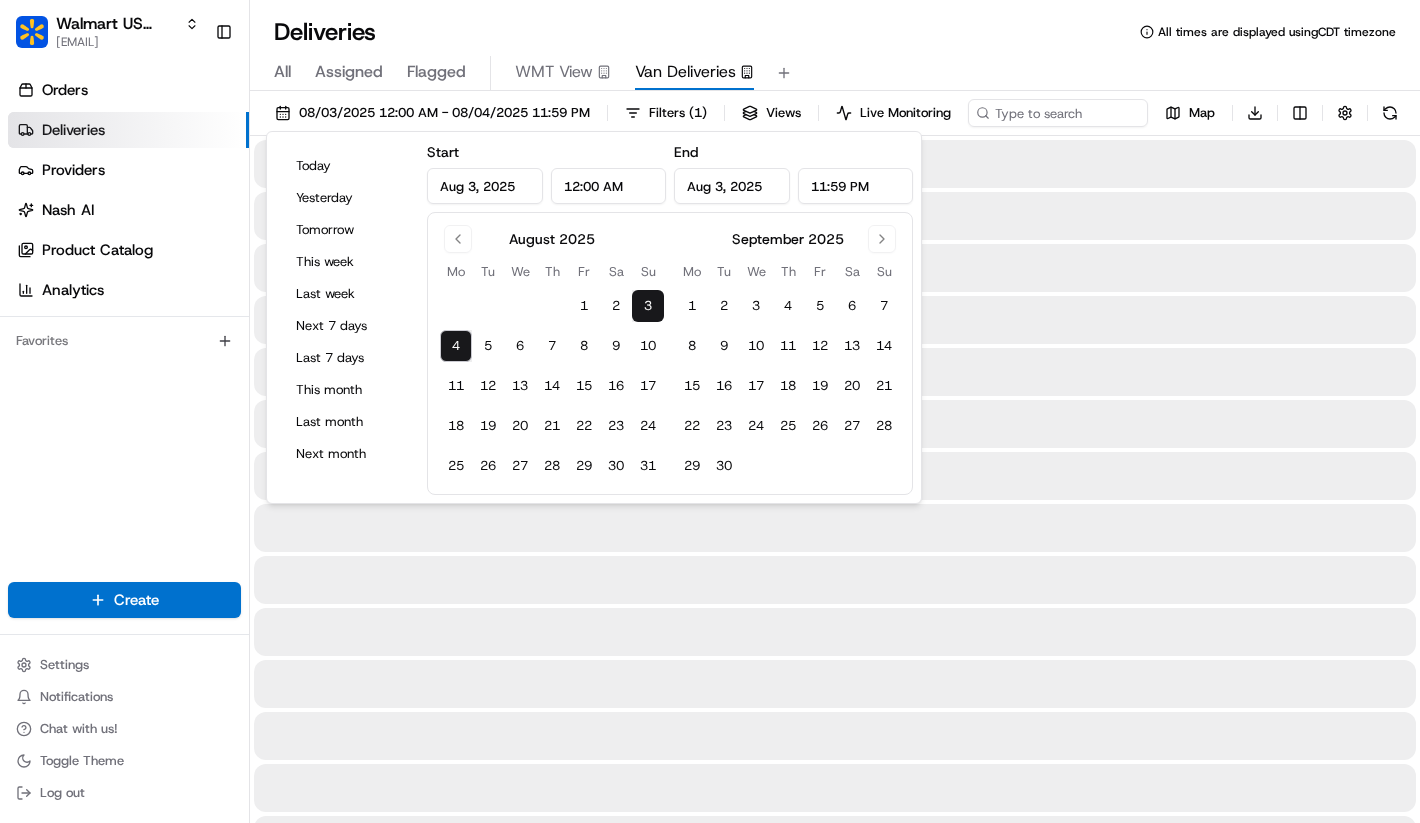 type on "Aug 4, 2025" 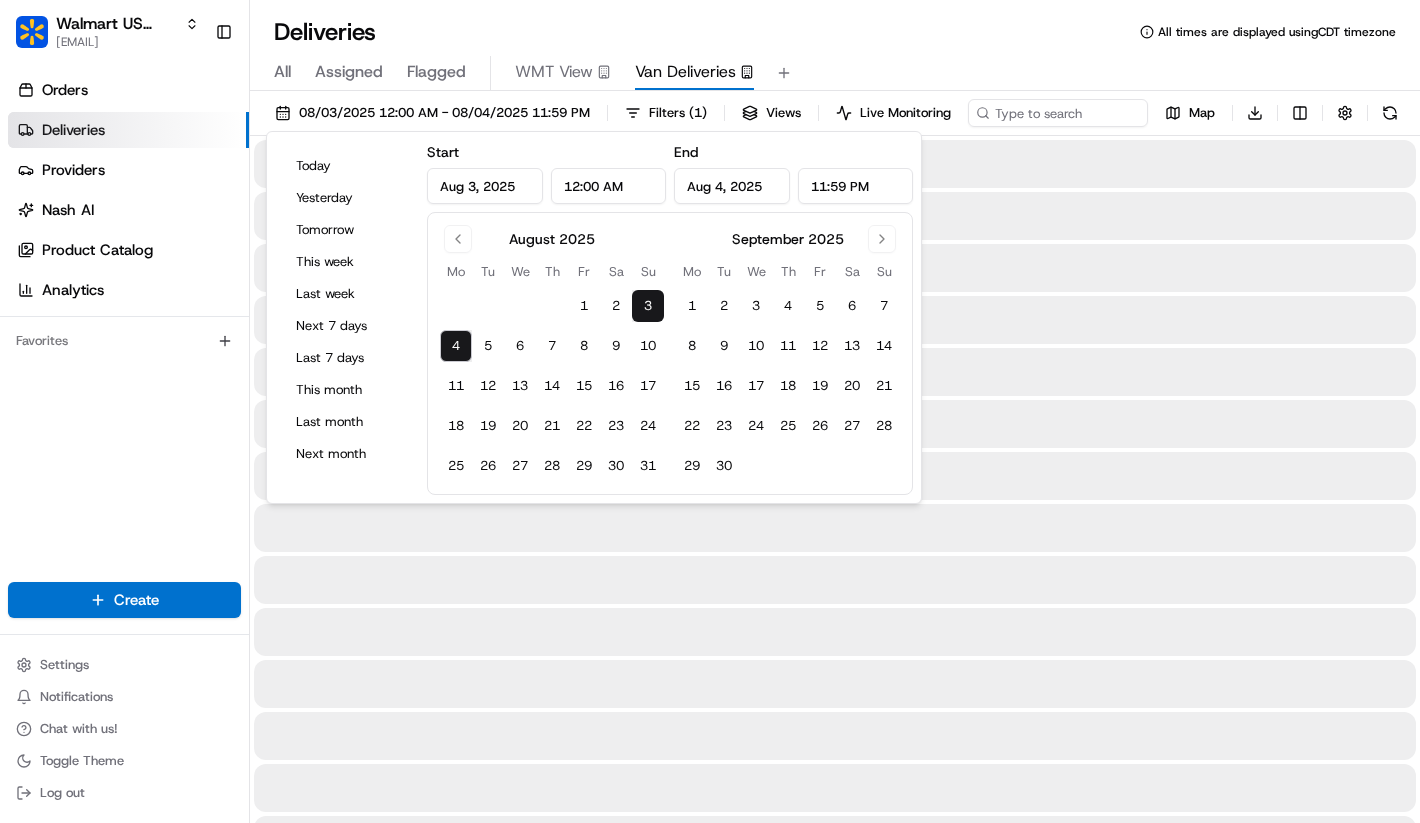 click at bounding box center [835, 528] 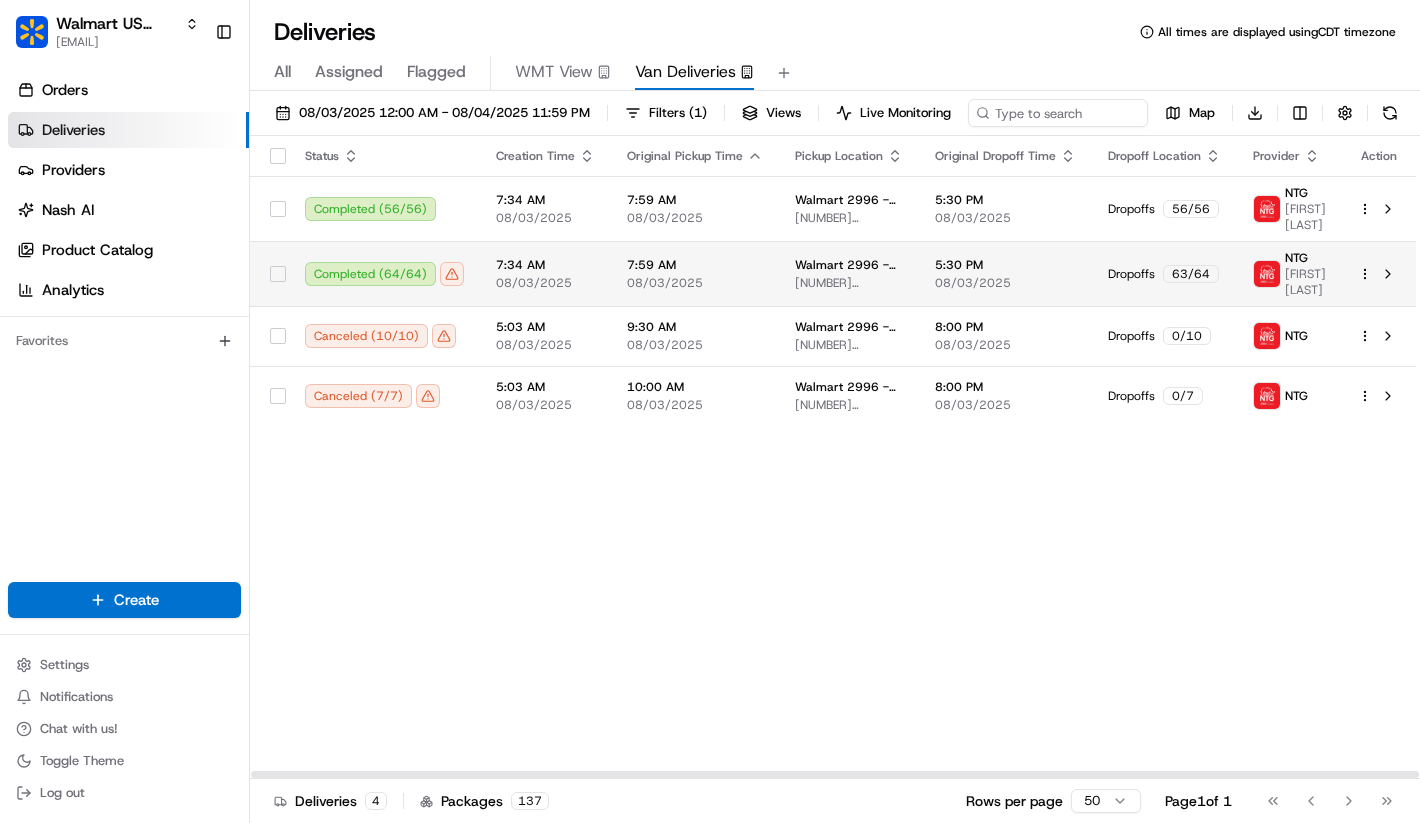 click on "[TIME] [DATE]" at bounding box center (545, 273) 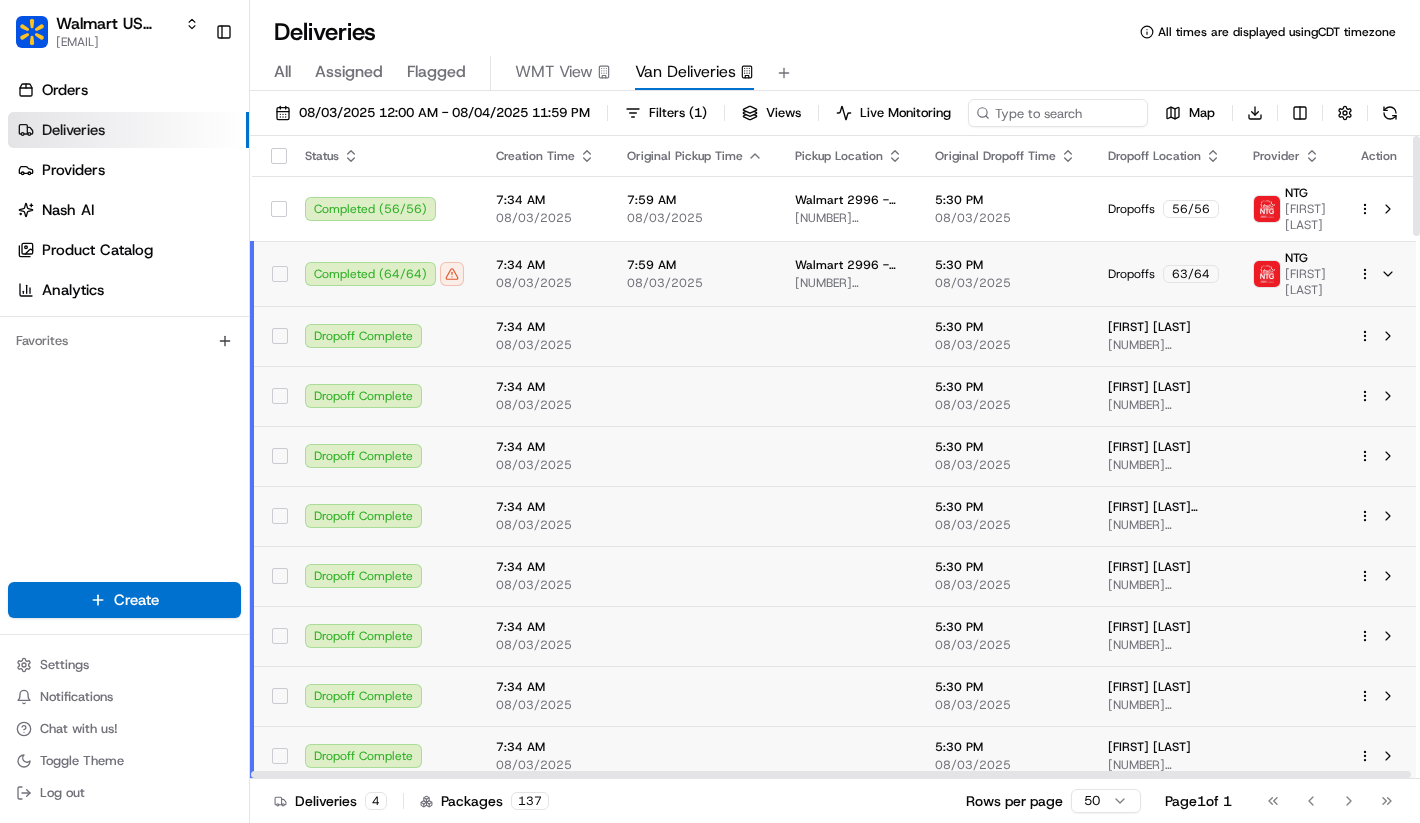 click on "[TIME] [DATE]" at bounding box center (545, 273) 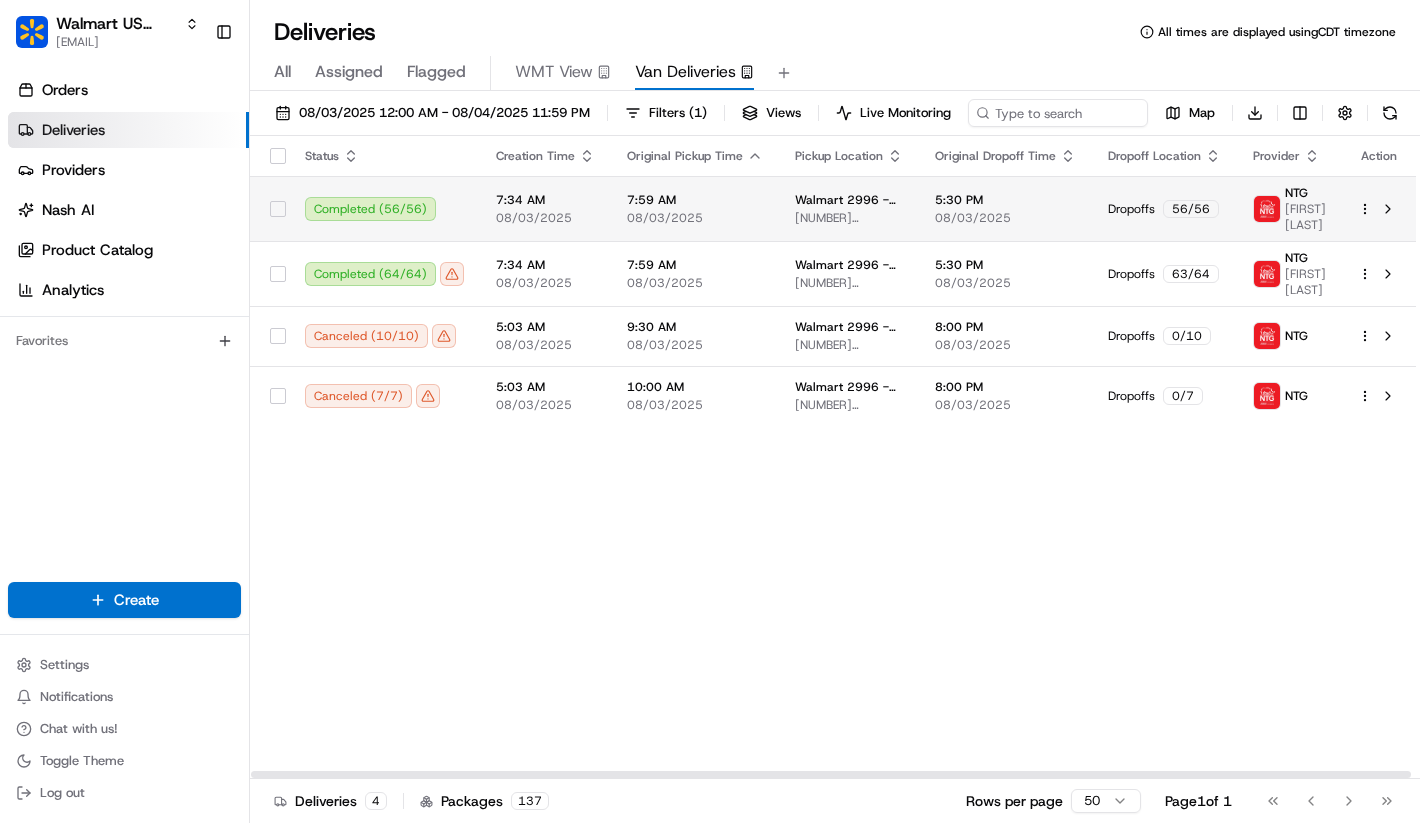 click on "[TIME] [DATE]" at bounding box center [545, 208] 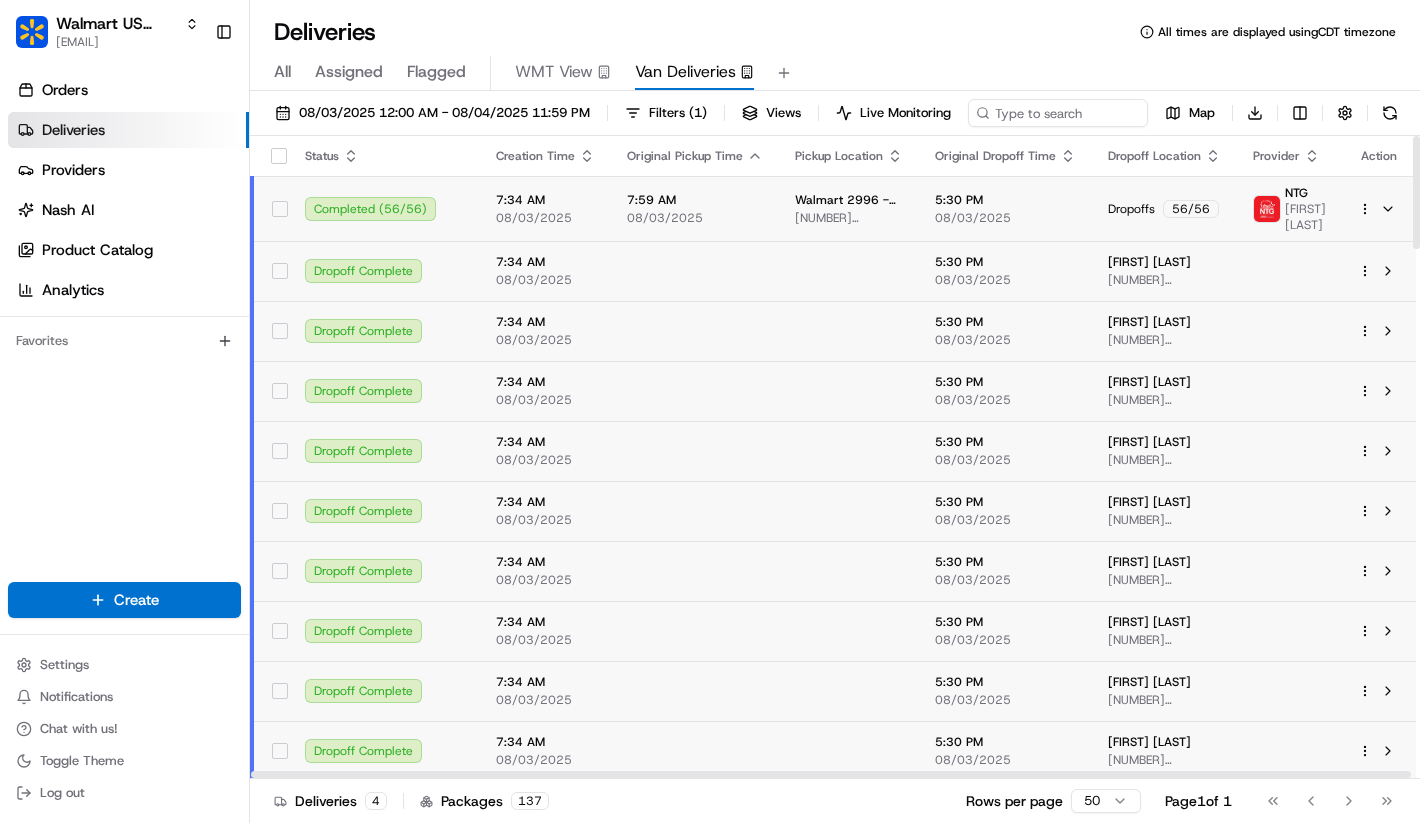 click on "[TIME] [DATE]" at bounding box center (545, 208) 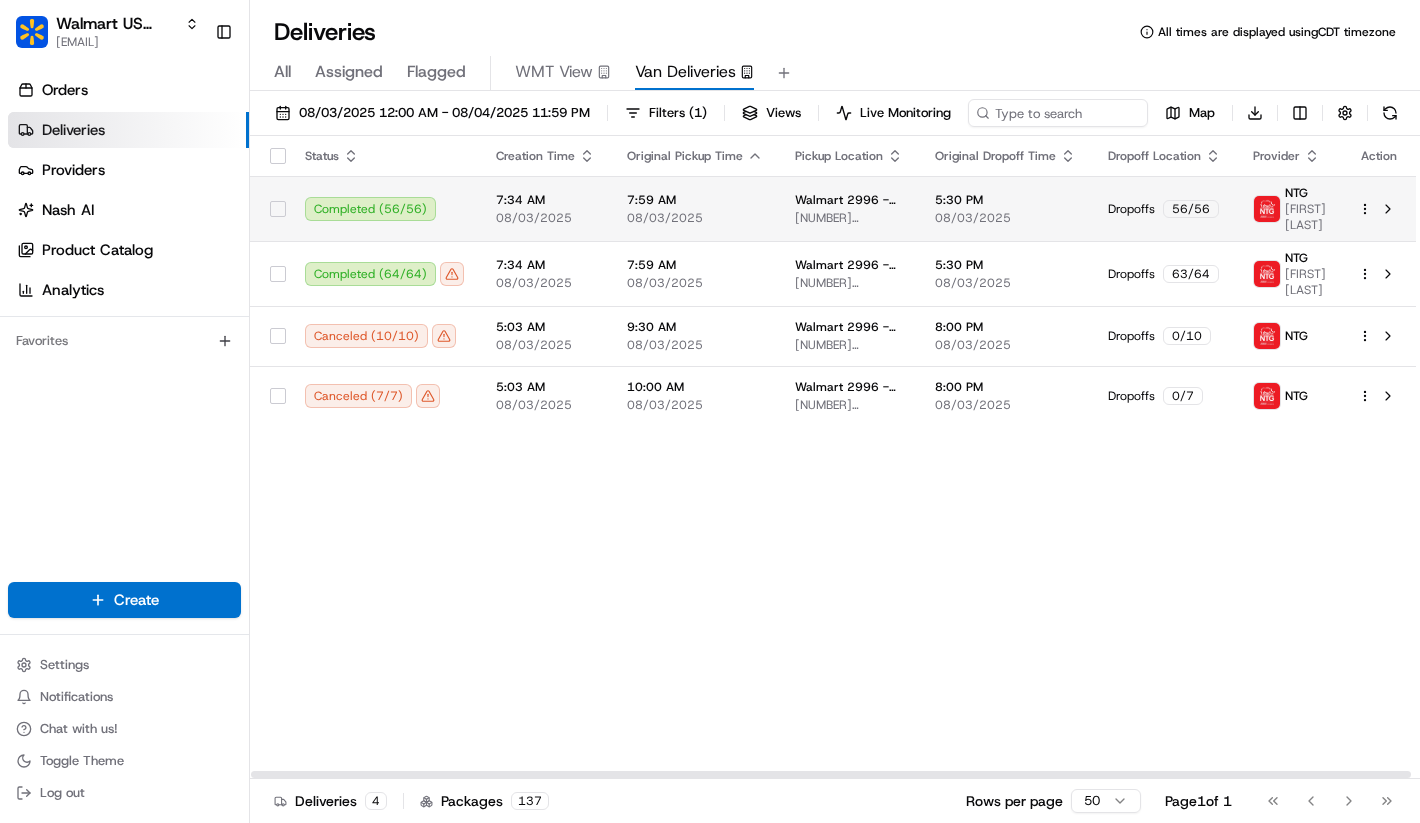 click on "Completed ( 56 / 56 ) [TIME] [DATE] [TIME] [DATE] Walmart 2996 - [CITY], [STATE] [NUMBER] [STREET], [CITY], [STATE] [POSTAL_CODE], US [TIME] Dropoffs 56  /  56" at bounding box center (710, 411) 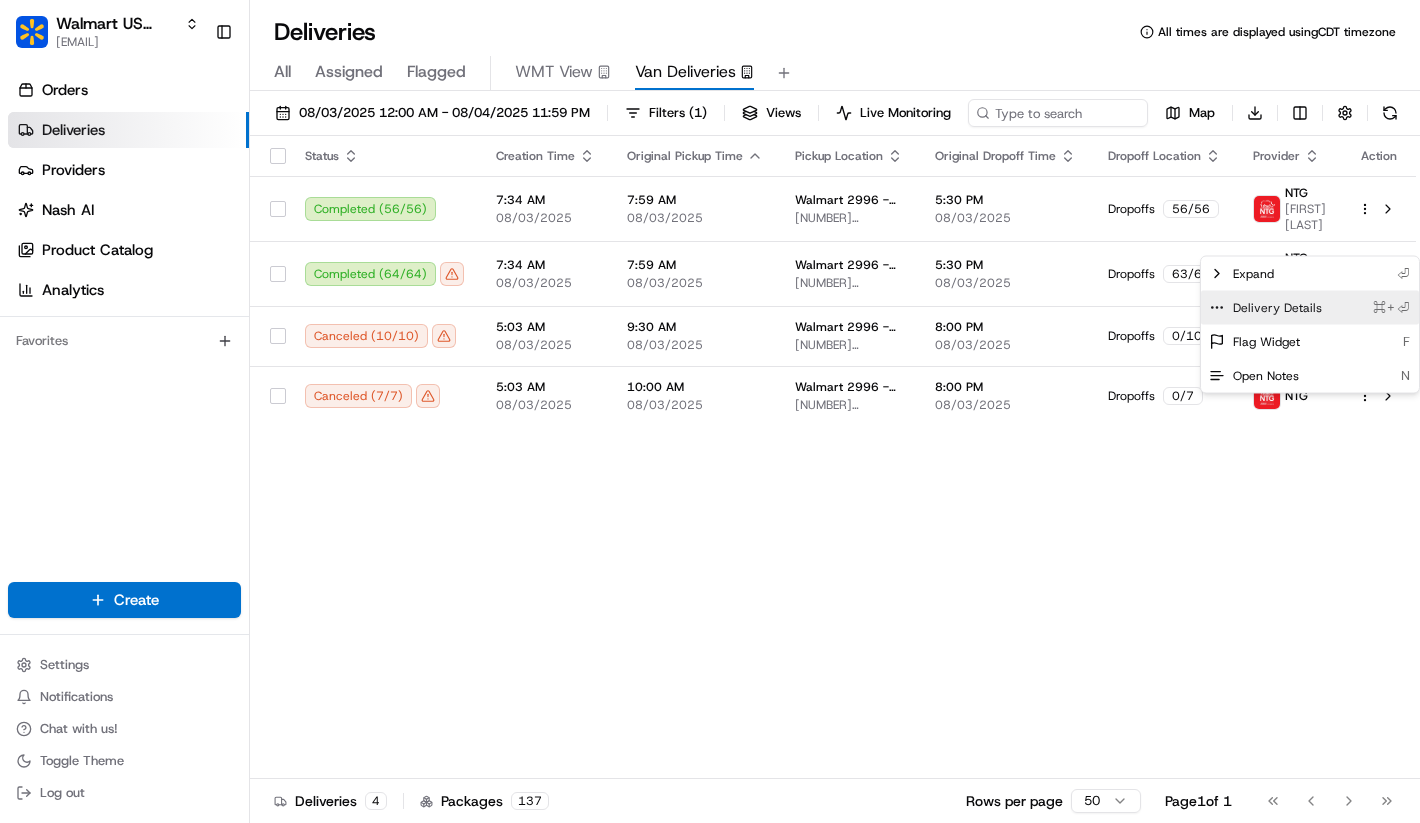 click on "Delivery Details ⌘+⏎" at bounding box center (1310, 308) 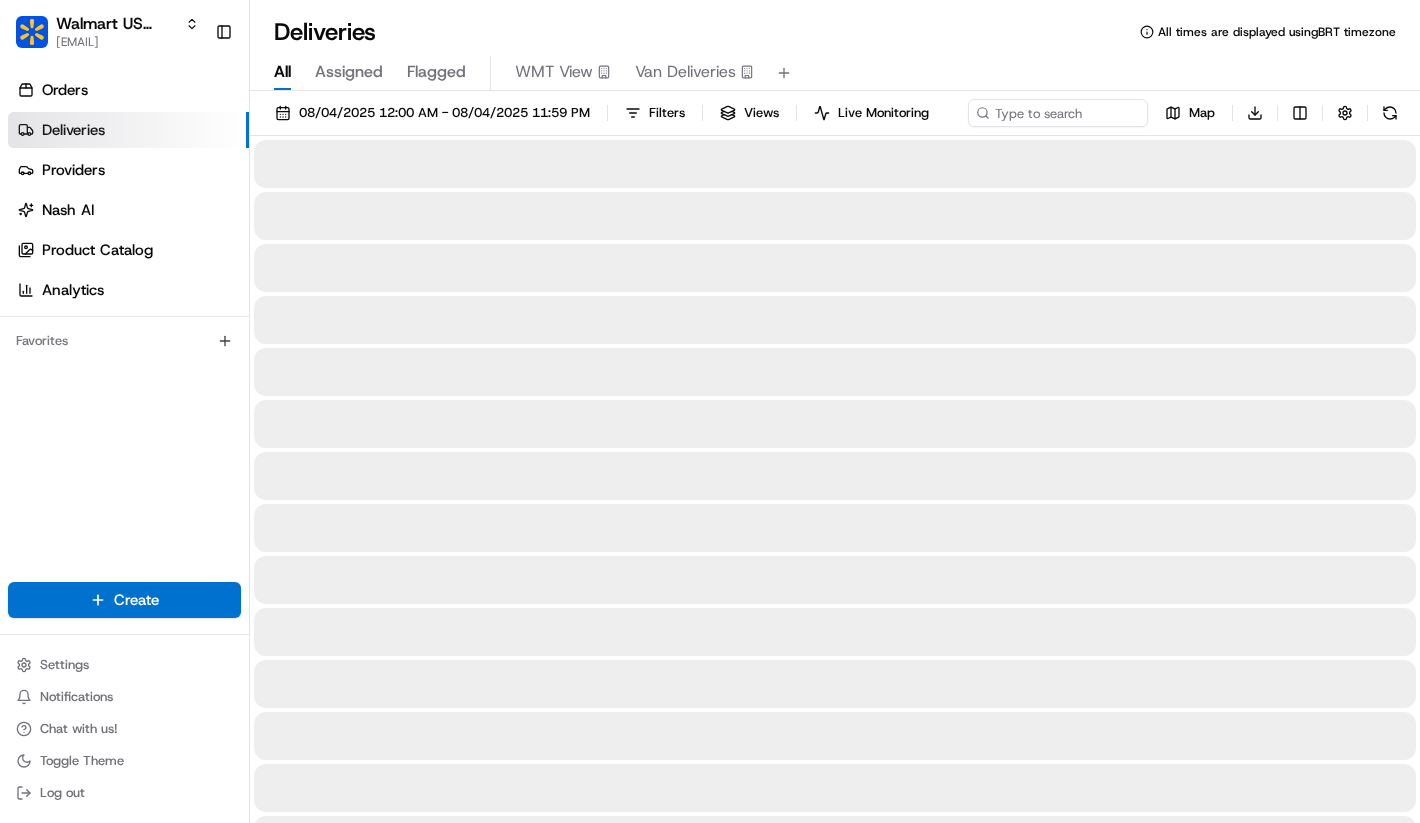 scroll, scrollTop: 0, scrollLeft: 0, axis: both 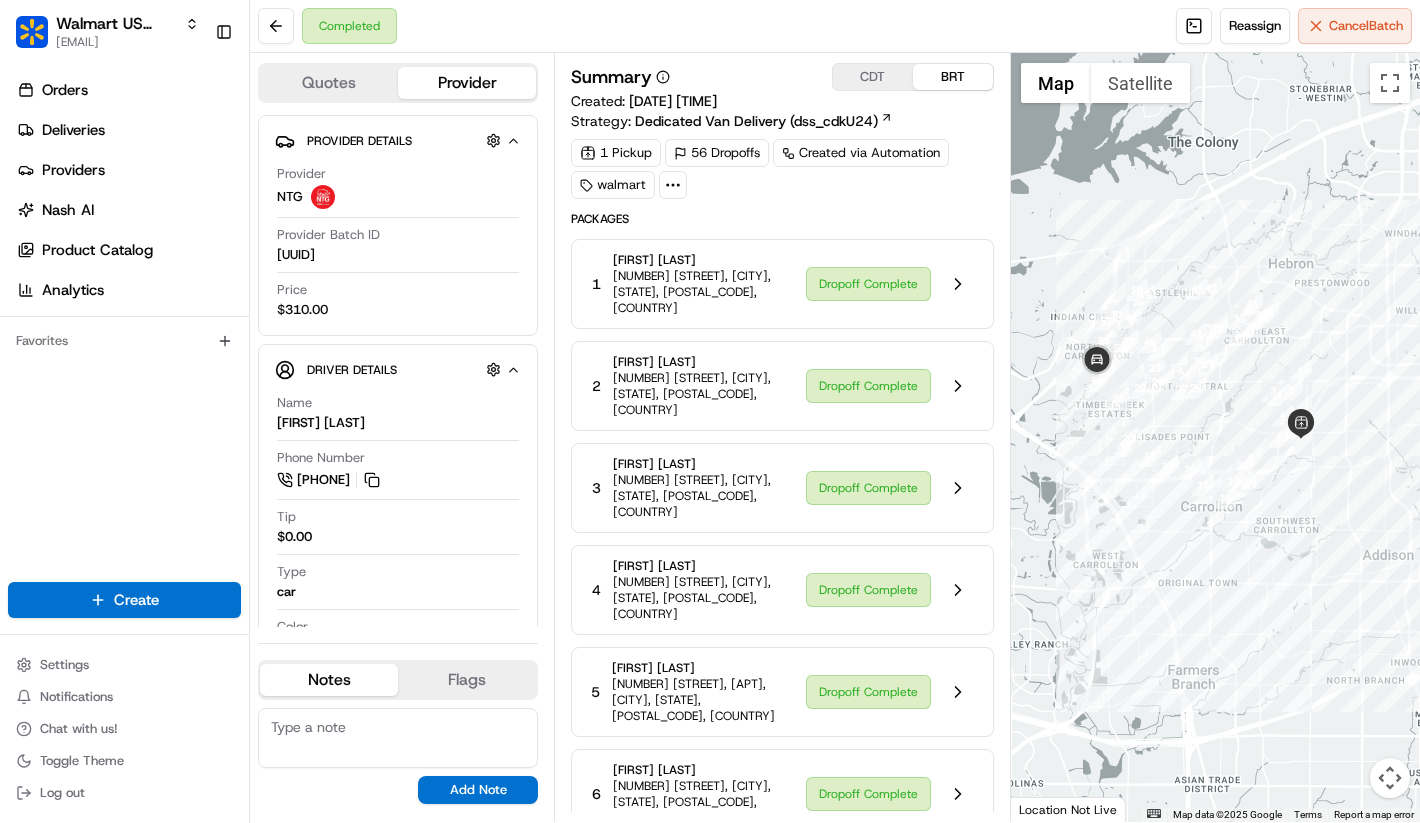 click 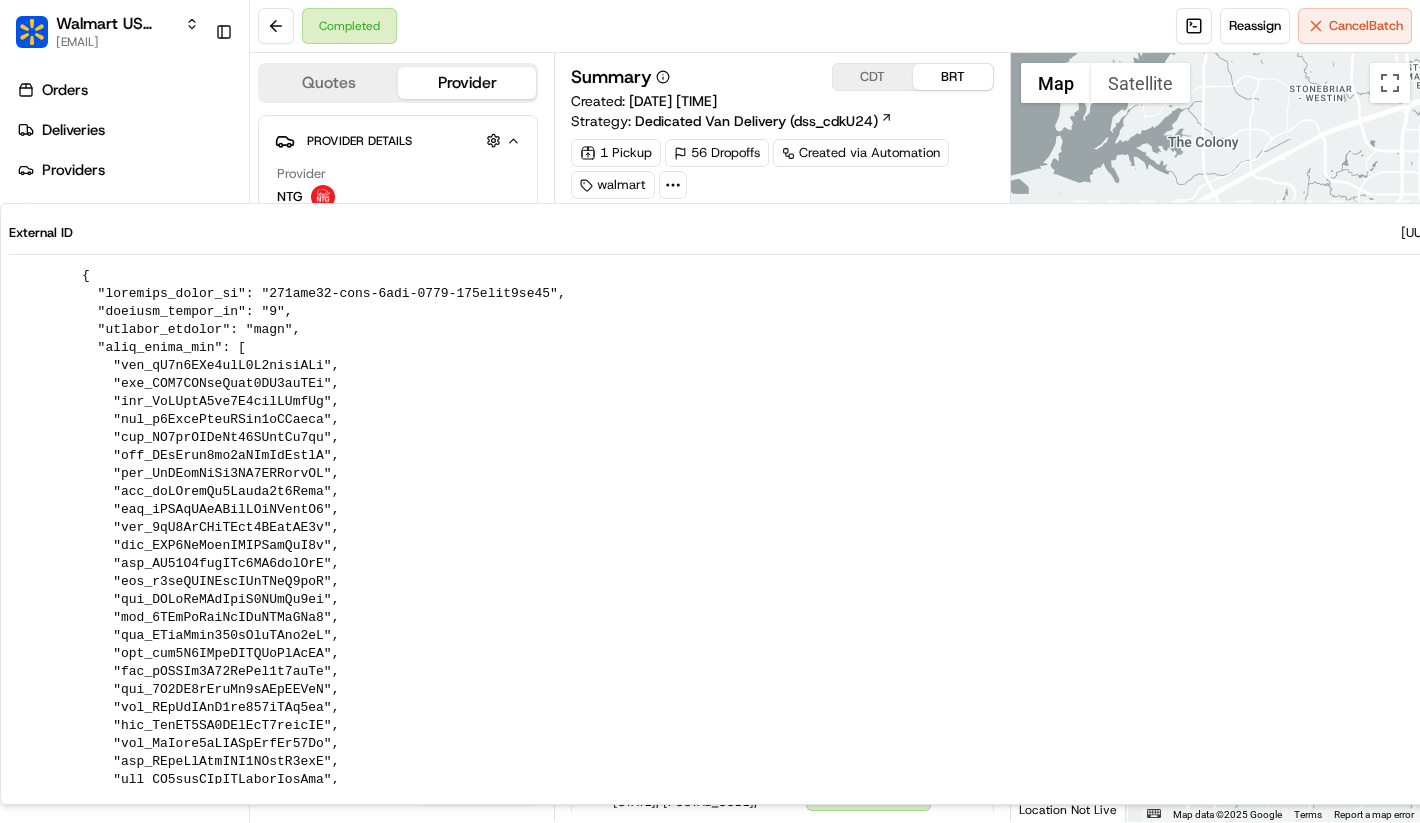 click 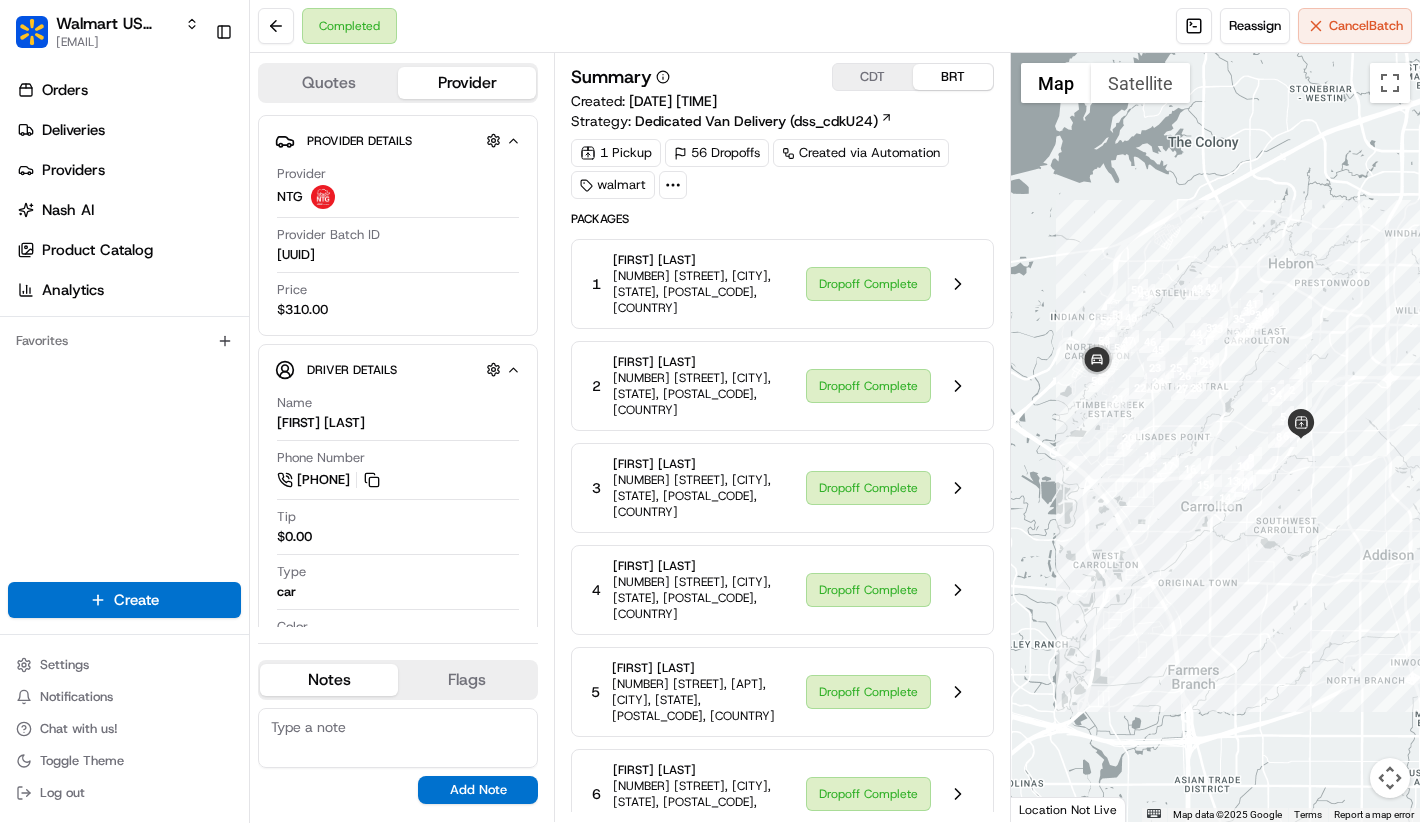 click on "Summary CDT BRT Created:   08/03/2025 9:34 AM Strategy:   Dedicated Van Delivery (dss_cdkU24) 1   Pickup 56   Dropoffs Created via Automation walmart Packages 1 Mallory Adams 2401 Vista Glen Ln, Carrollton, TX 75007, US Dropoff Complete 2 Polinda Keo 18912 Platte River Way, Dallas, TX, 75287, US Dropoff Complete 3 Sylvia Garza 3427 Livingston Lane, Carrollton, TX, 75007, US Dropoff Complete 4 Shabana Sohail 3384 Sam Rayburn Run, Carrollton, TX, 75007, US Dropoff Complete 5 BRAIN LOPEZ 18211 Kelly Blvd, Apt 127, Dallas, TX, 75287, US Dropoff Complete 6 Wendi Witzel 2907 Renaissance Cir, Dallas, TX, 75287, US Dropoff Complete 7 Niya McBean 3301 President George Bush Tpke, Apt 4414, Dallas, TX, 75287, US Dropoff Complete 8 Emmanuela Mensah 2626 Frankford Rd, Apt 10309, Dallas, TX, 75287, US Dropoff Complete 9 April Lee 2313 Placid Dr, Carrollton, TX, 75007, US Dropoff Complete 10 Noha Osman 2203 Montclair Dr, Carrollton, TX, 75007, US Dropoff Complete 11 Hugo Pérez Dropoff Complete 12 Alma Limon 13 14 15 16 17" at bounding box center (782, 3001) 